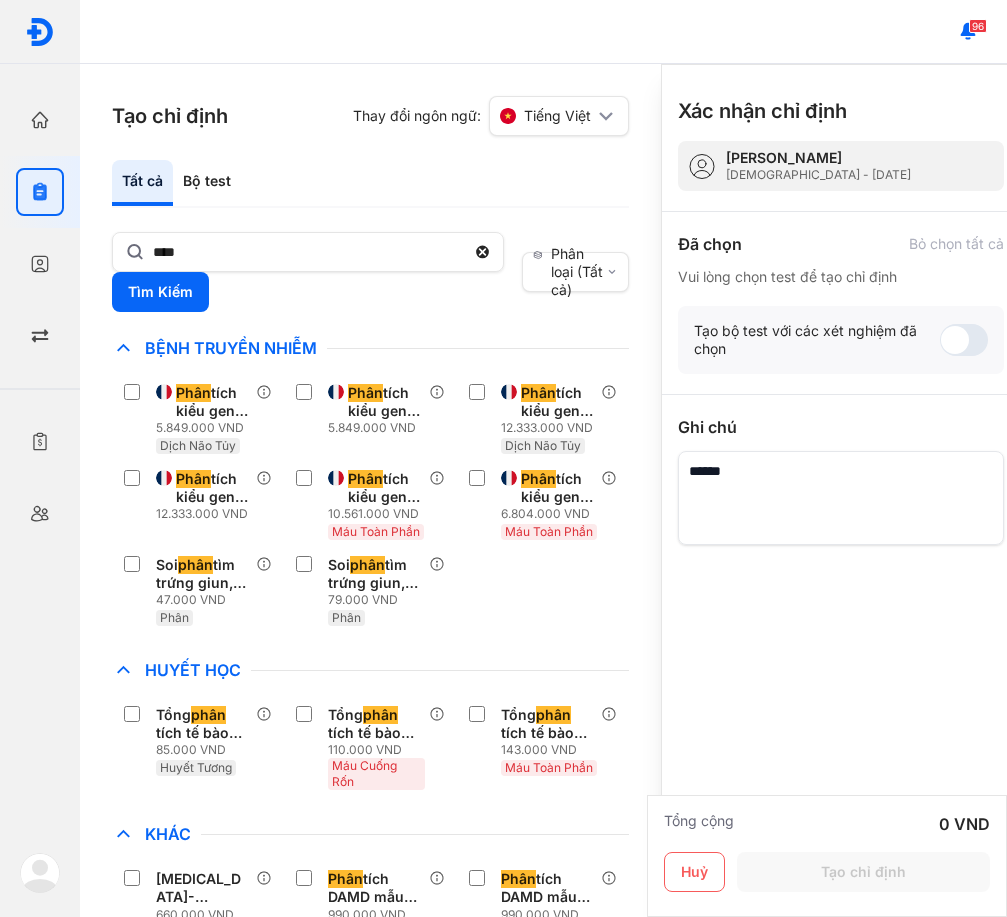 scroll, scrollTop: 0, scrollLeft: 0, axis: both 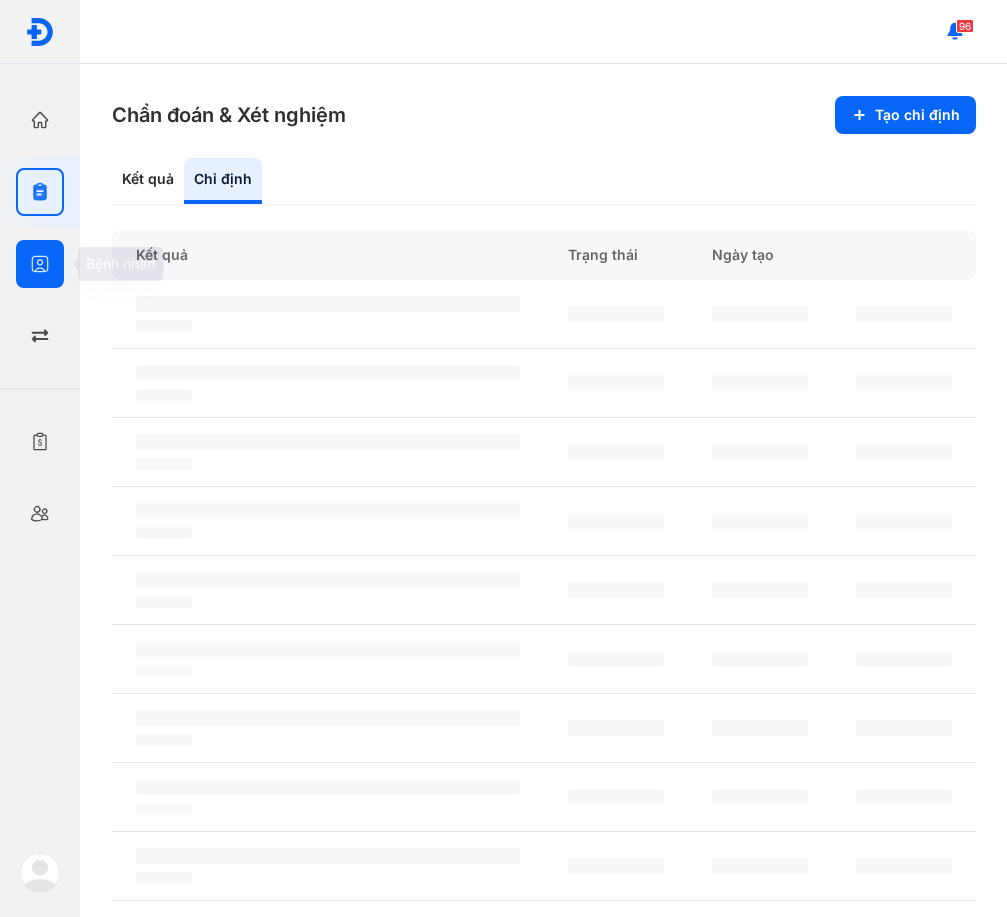 click at bounding box center (40, 264) 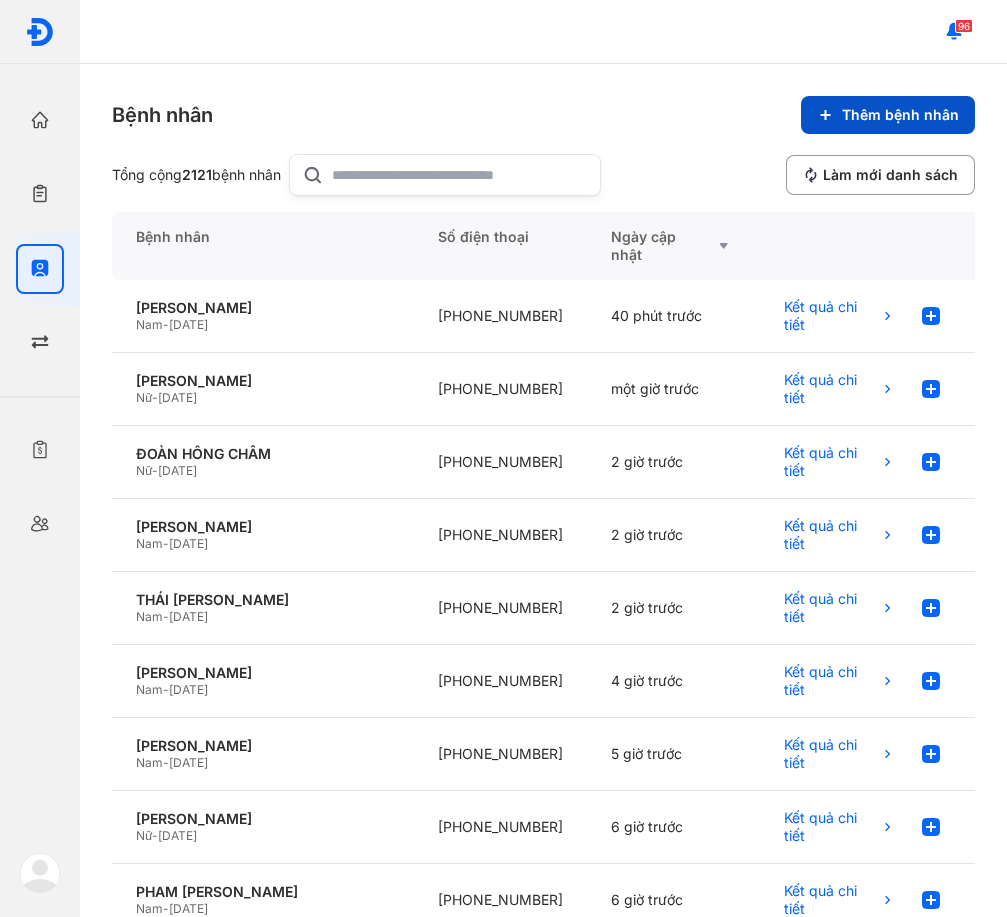 click on "Thêm bệnh nhân" at bounding box center [888, 115] 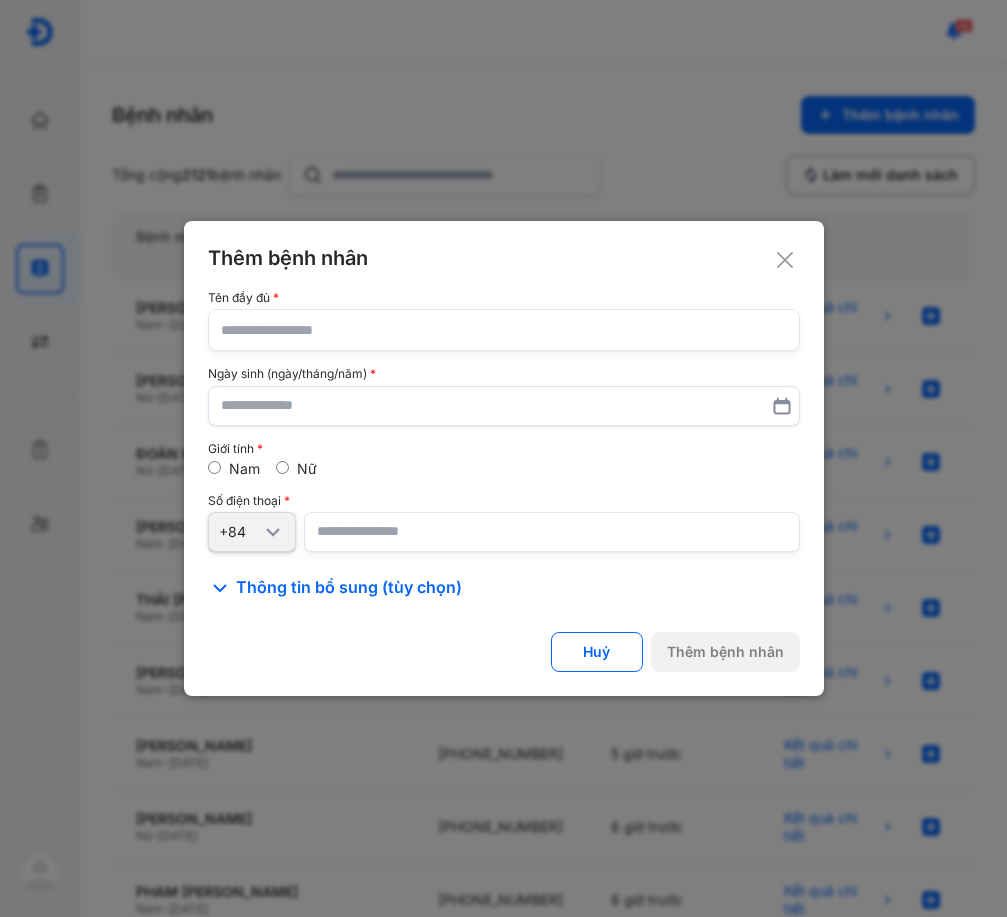 drag, startPoint x: 435, startPoint y: 320, endPoint x: 287, endPoint y: 175, distance: 207.19315 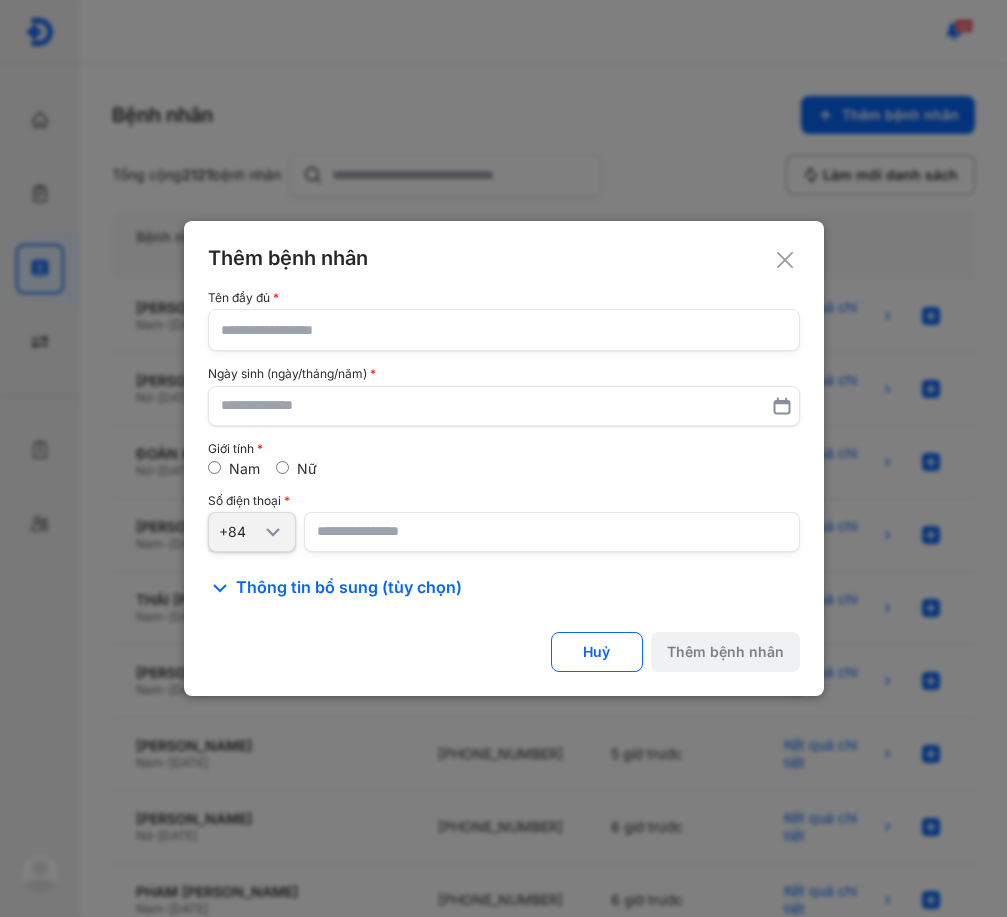 click 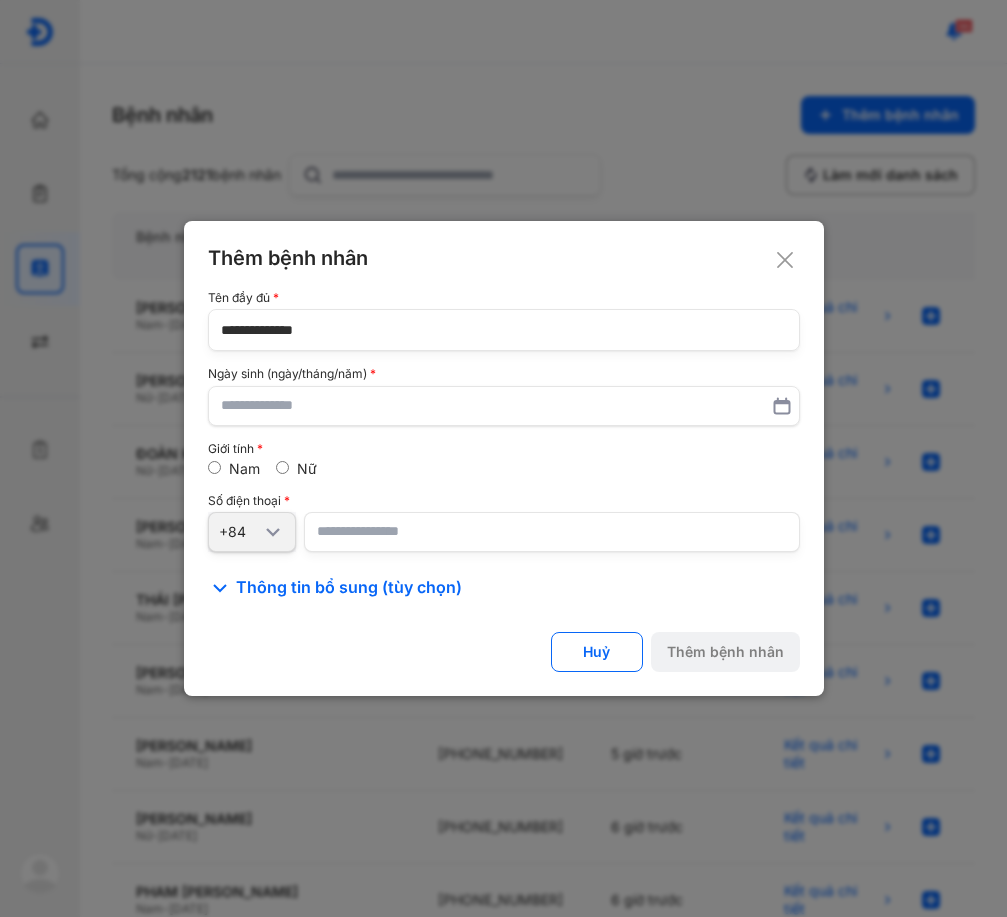 type on "**********" 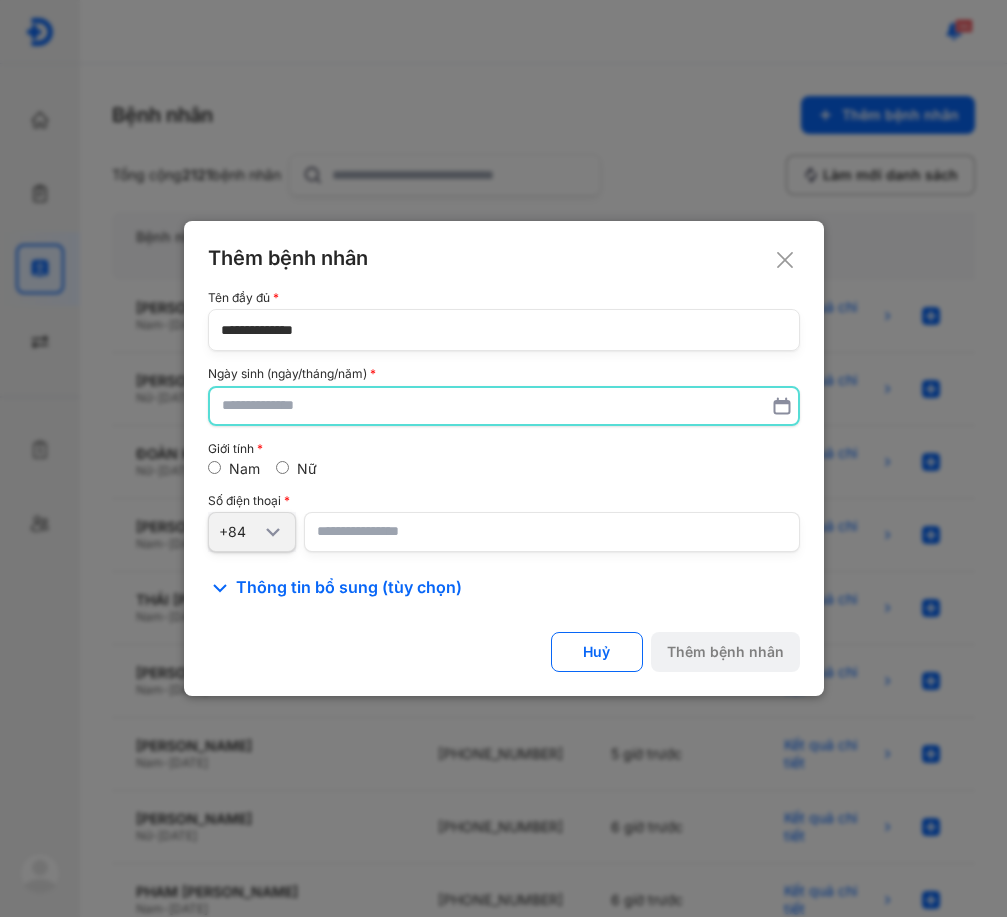 click at bounding box center (504, 406) 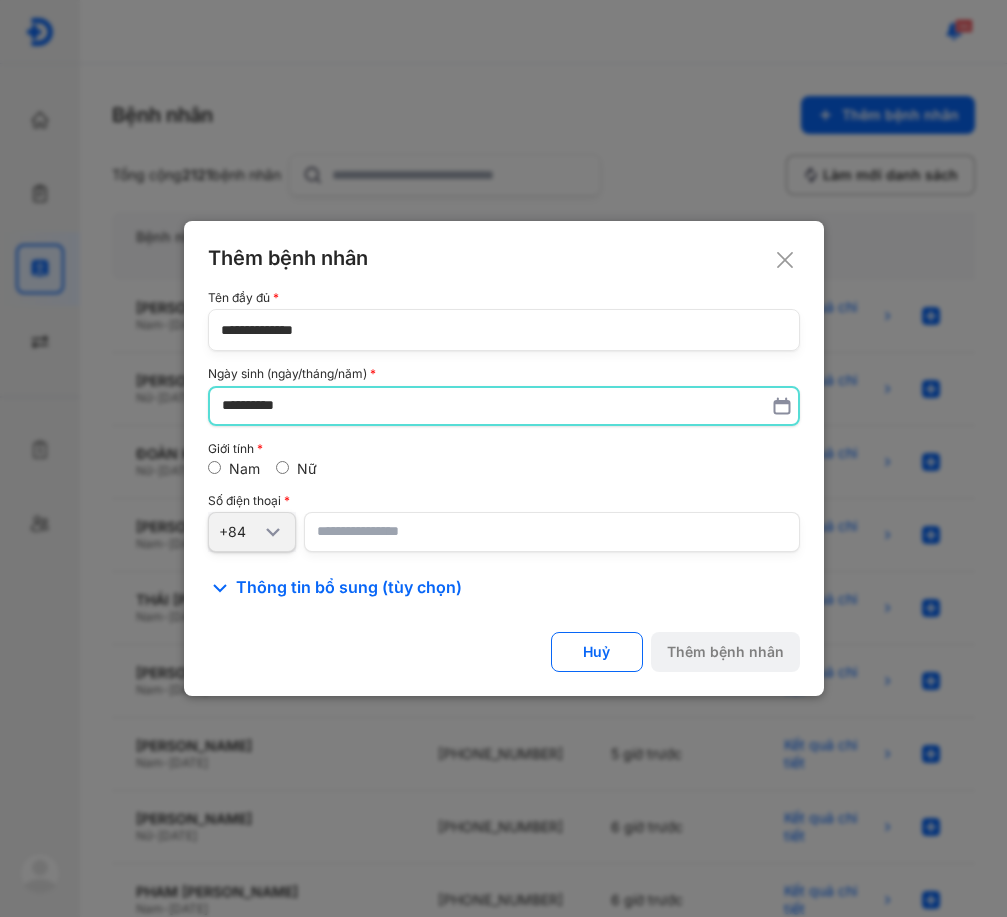 type on "**********" 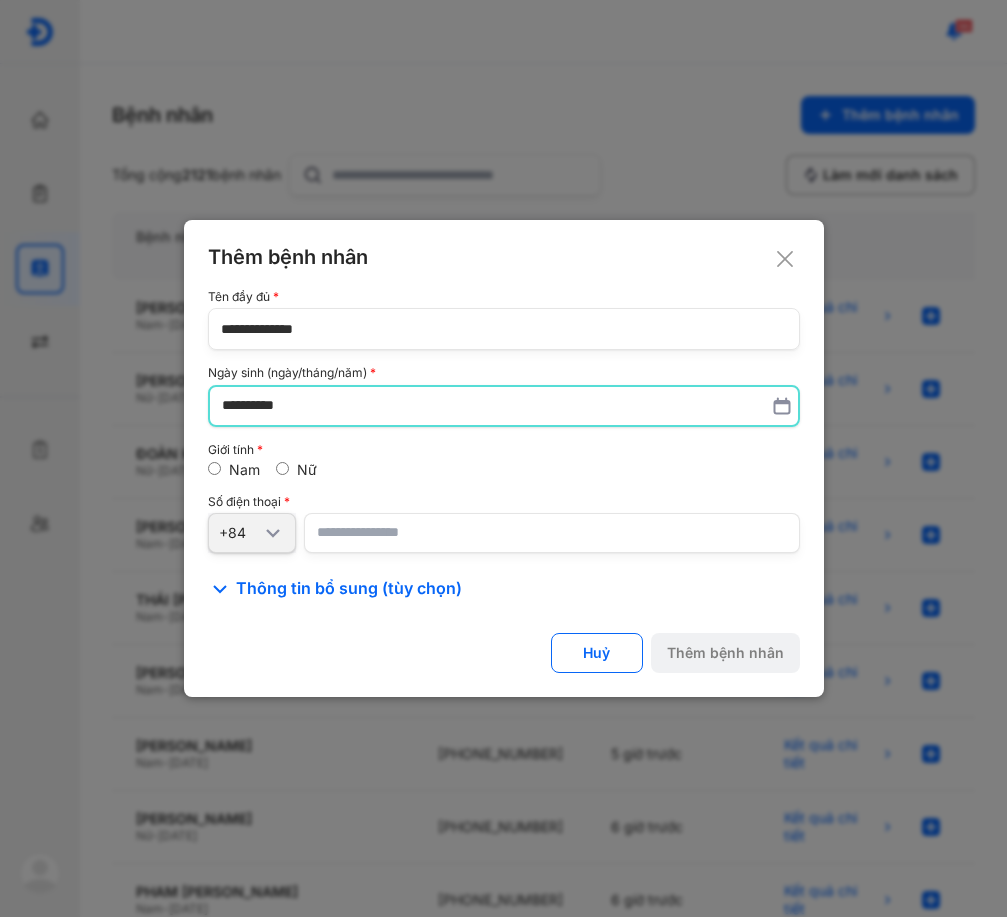 drag, startPoint x: 404, startPoint y: 538, endPoint x: 367, endPoint y: 539, distance: 37.01351 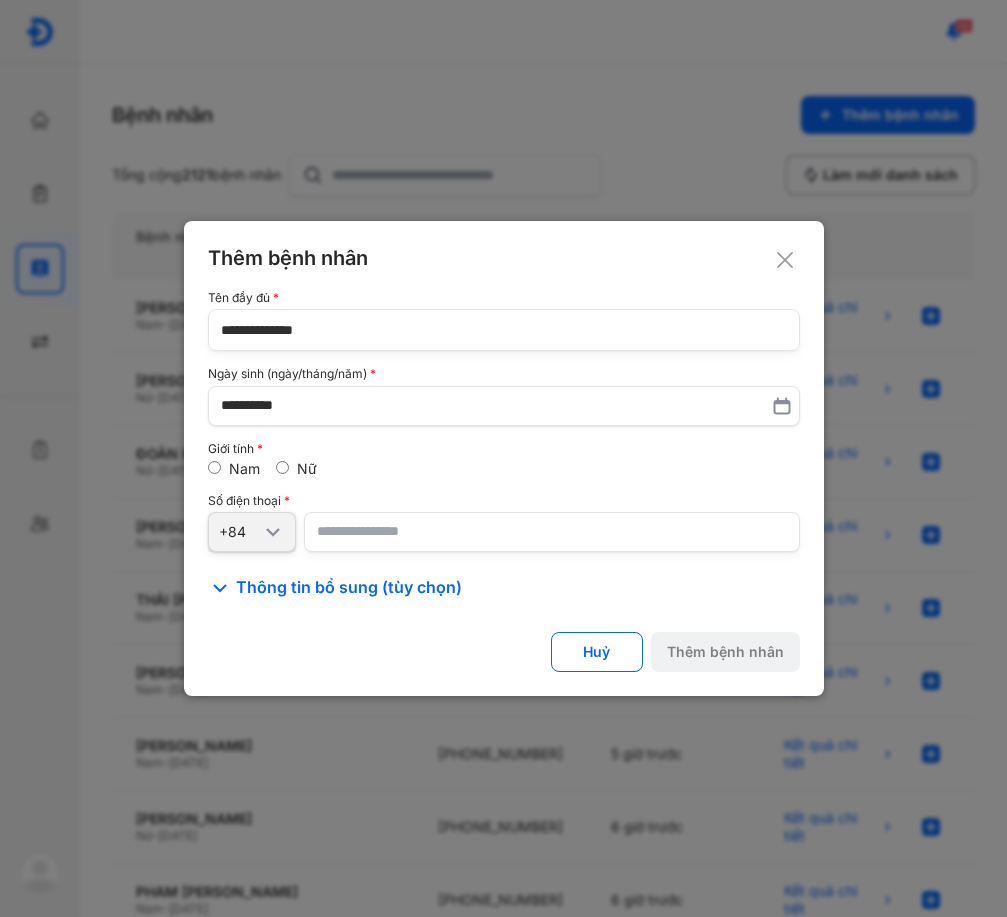 click at bounding box center [552, 532] 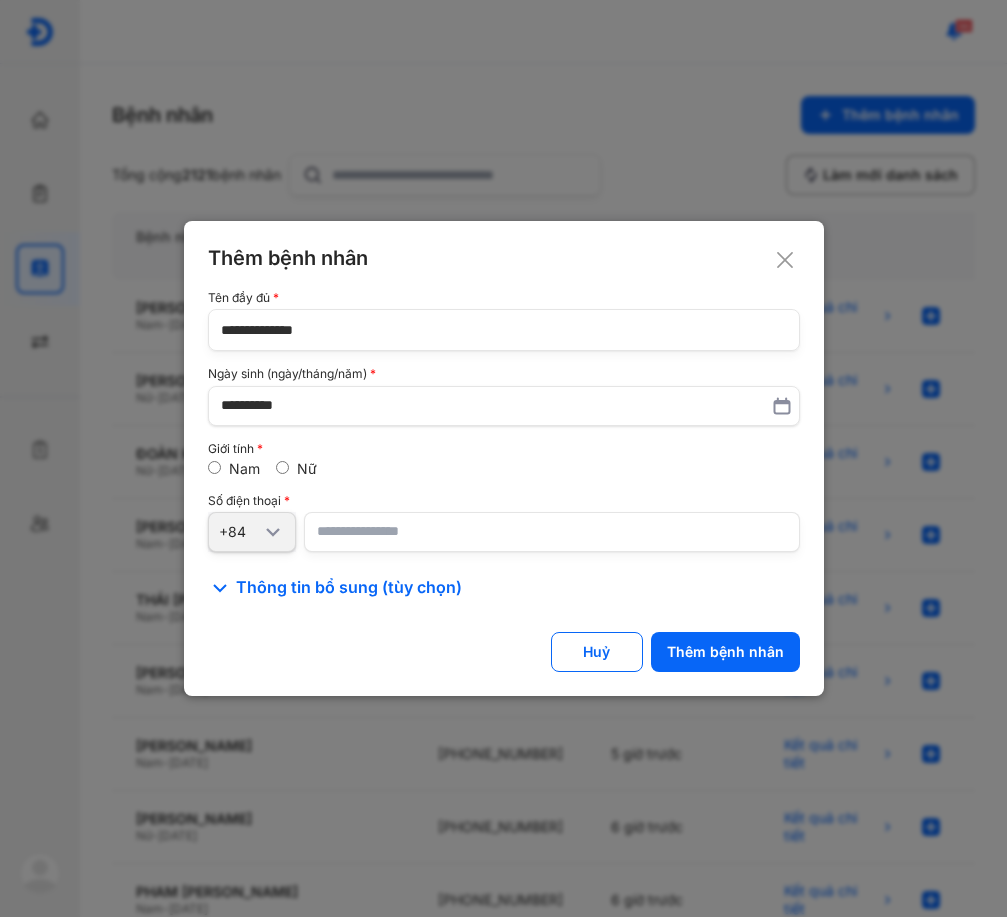 click on "Nam Nữ" at bounding box center [504, 469] 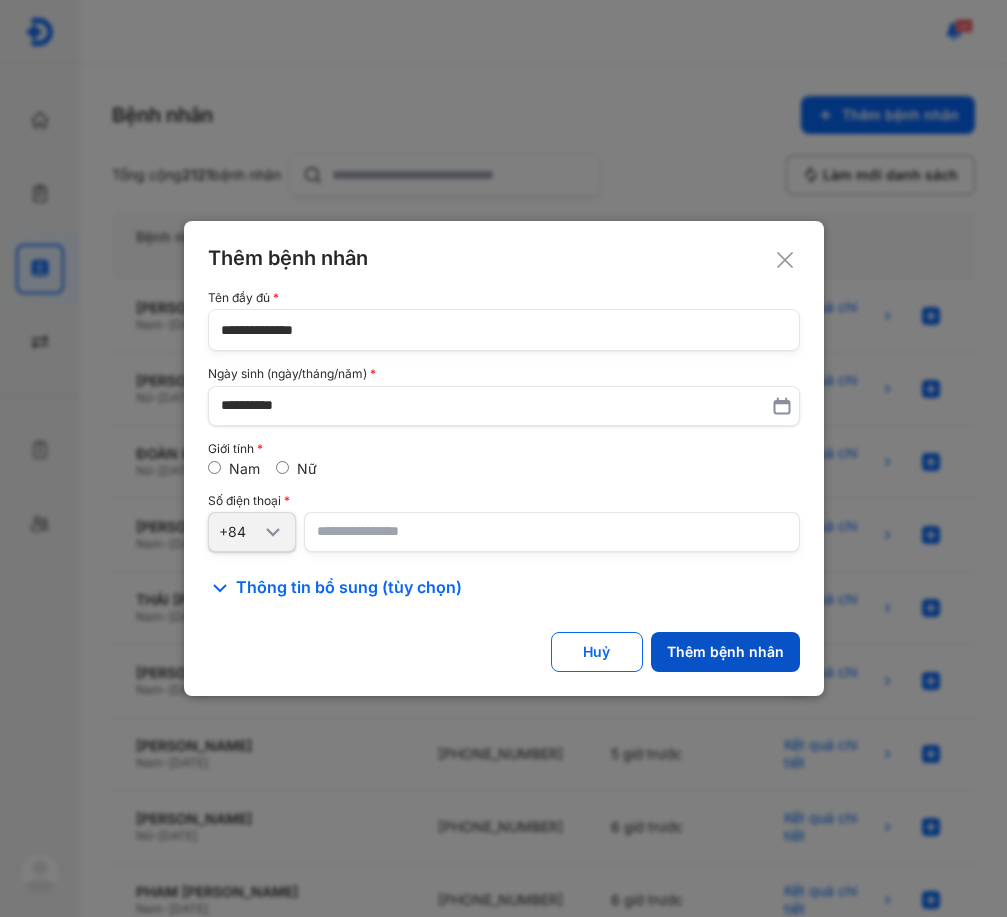 click on "Thêm bệnh nhân" at bounding box center (725, 652) 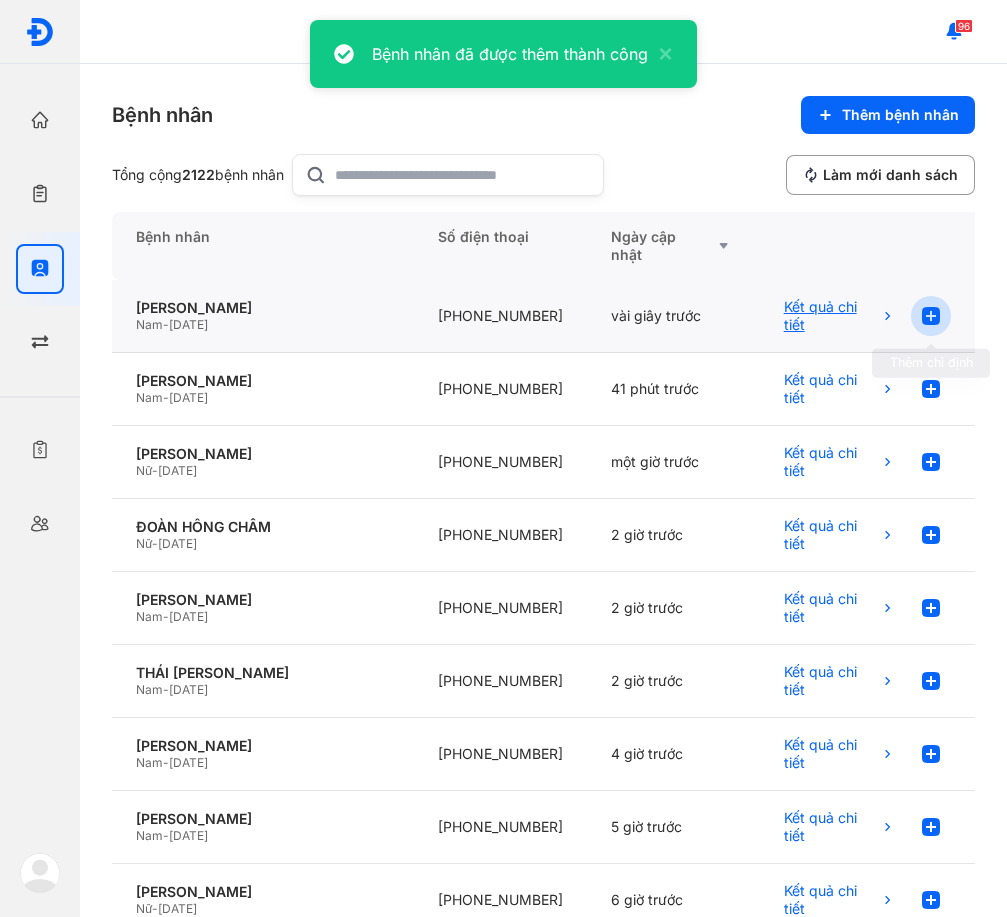 click 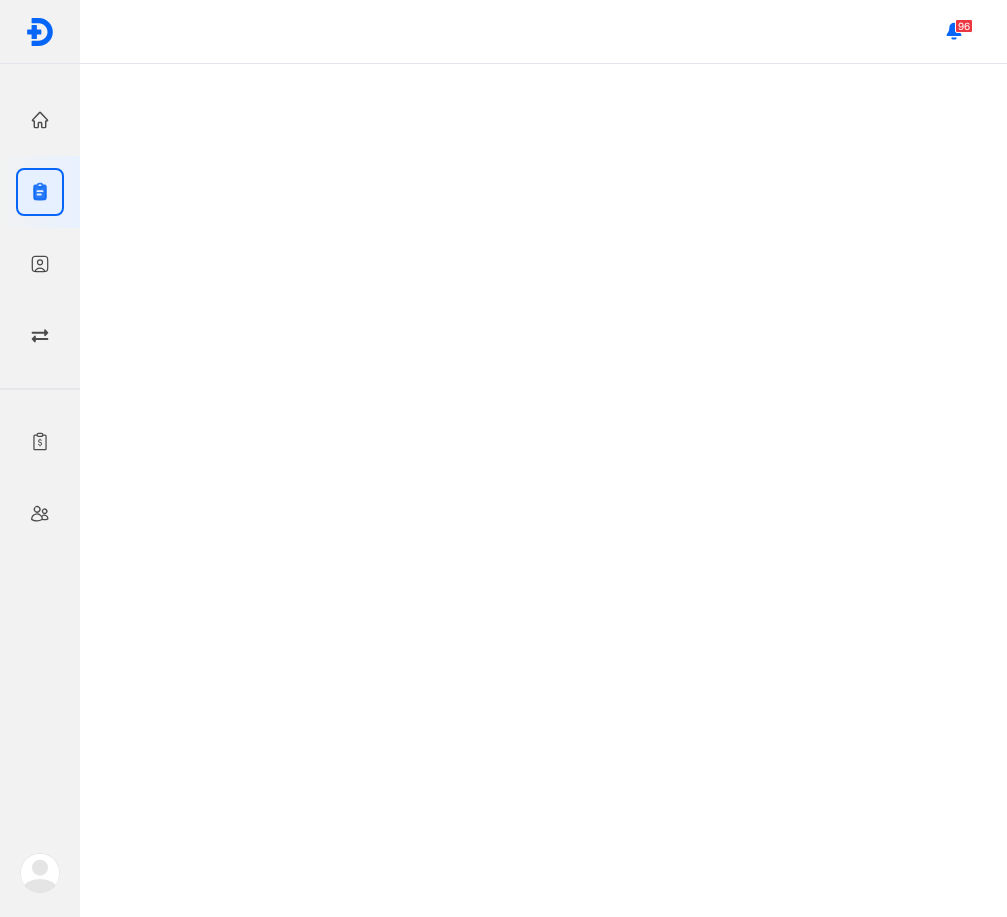 scroll, scrollTop: 0, scrollLeft: 0, axis: both 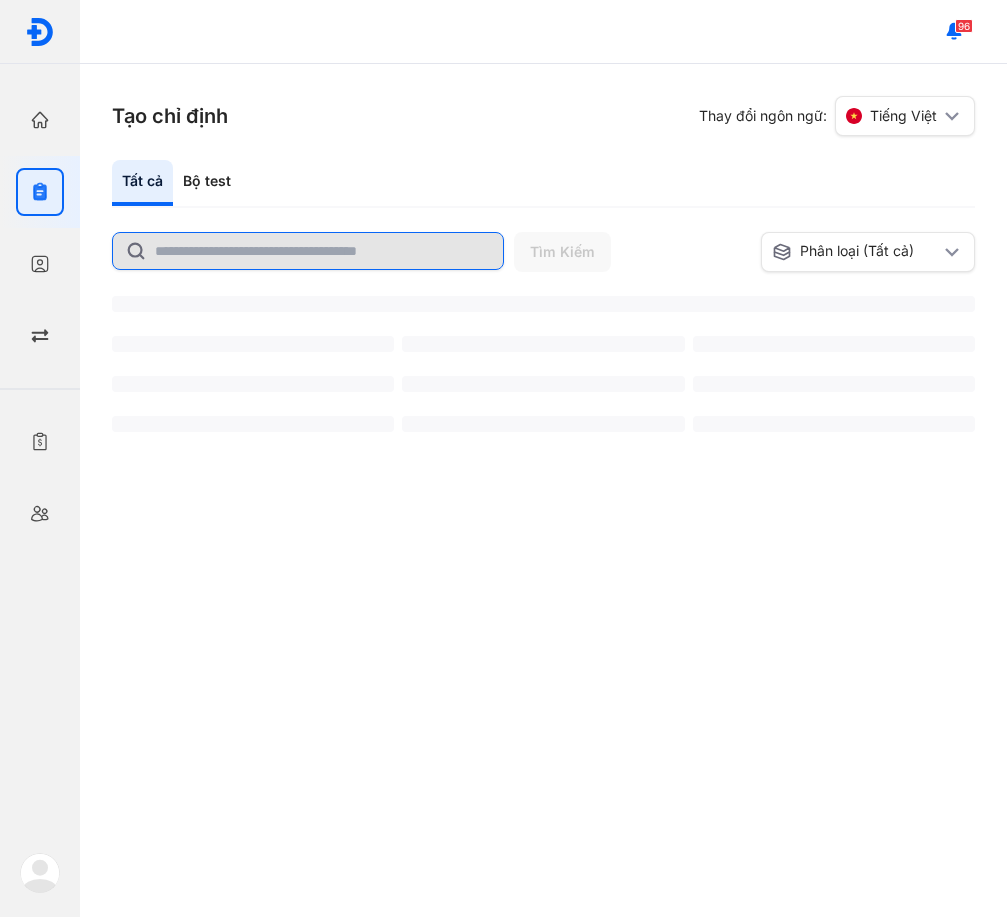 click 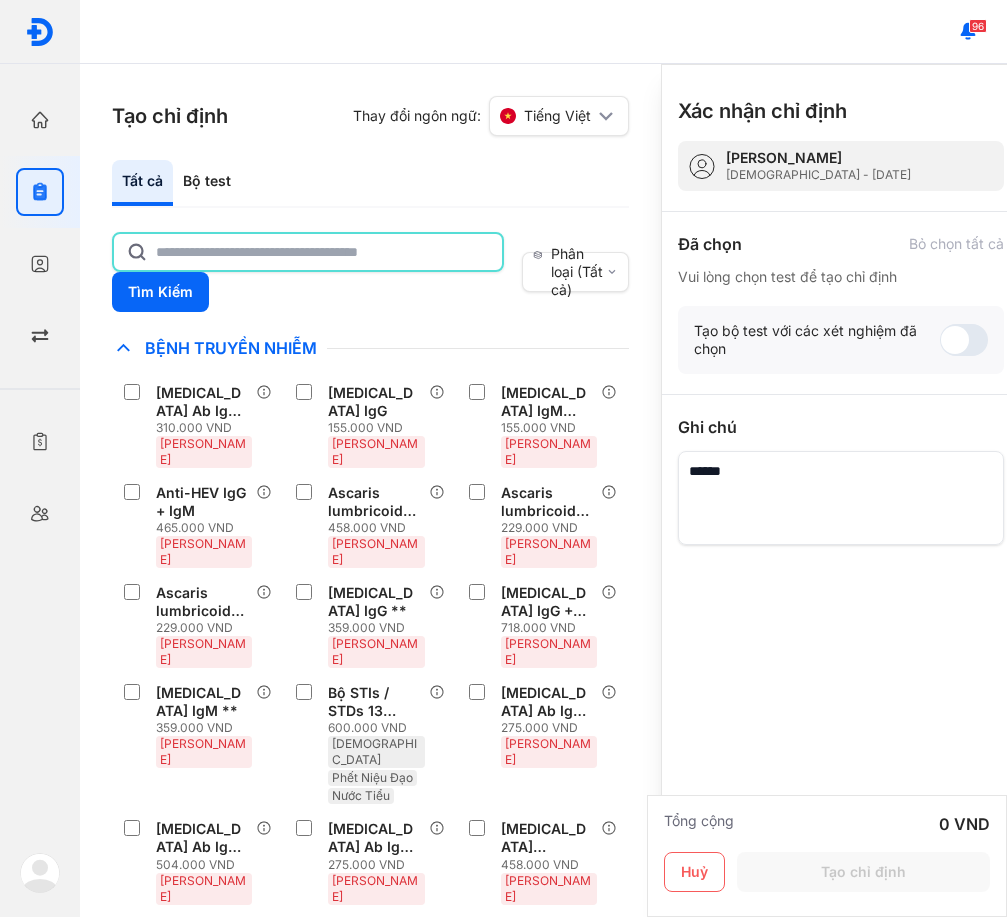 click 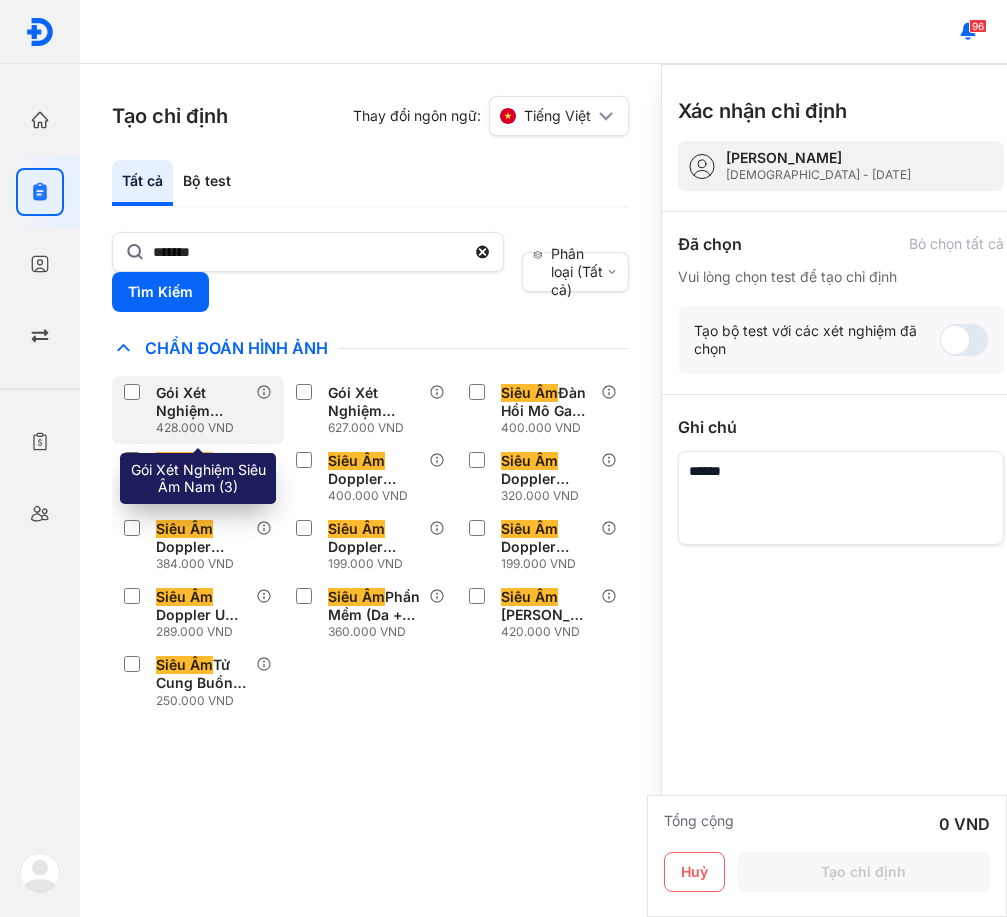 click on "Gói Xét Nghiệm  Siêu Âm  Nam (3) 428.000 VND" 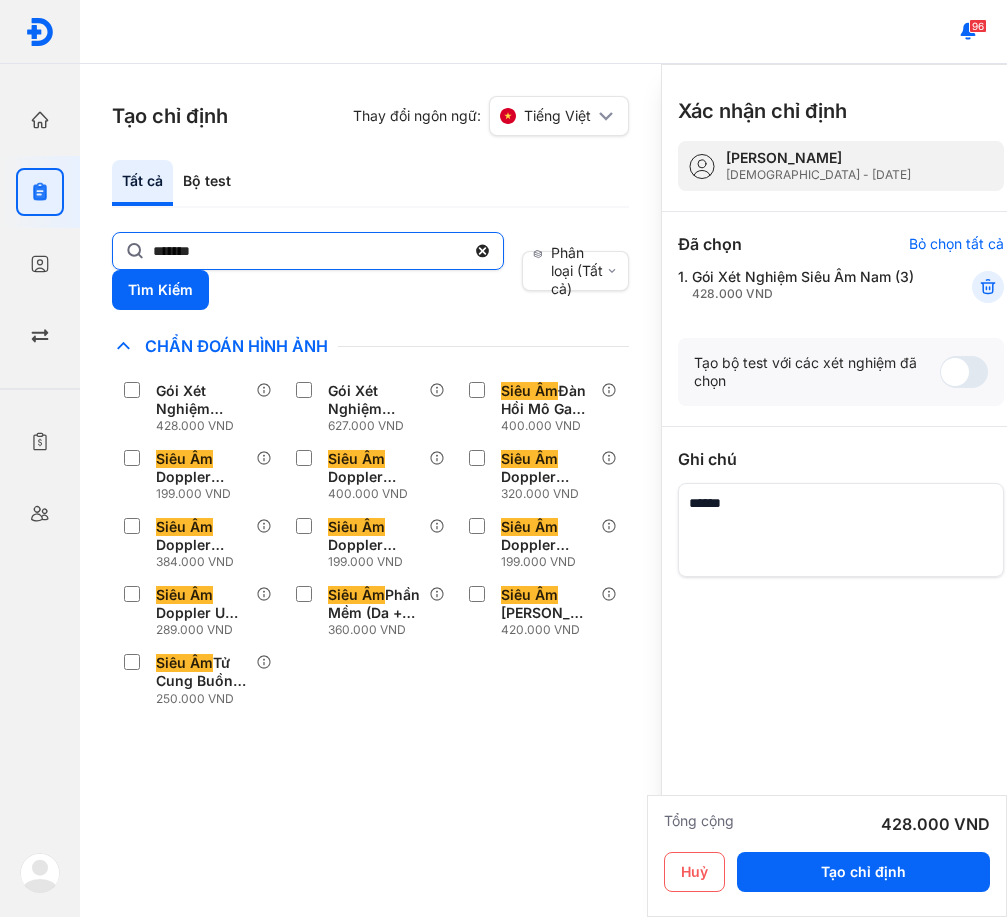 click on "*******" 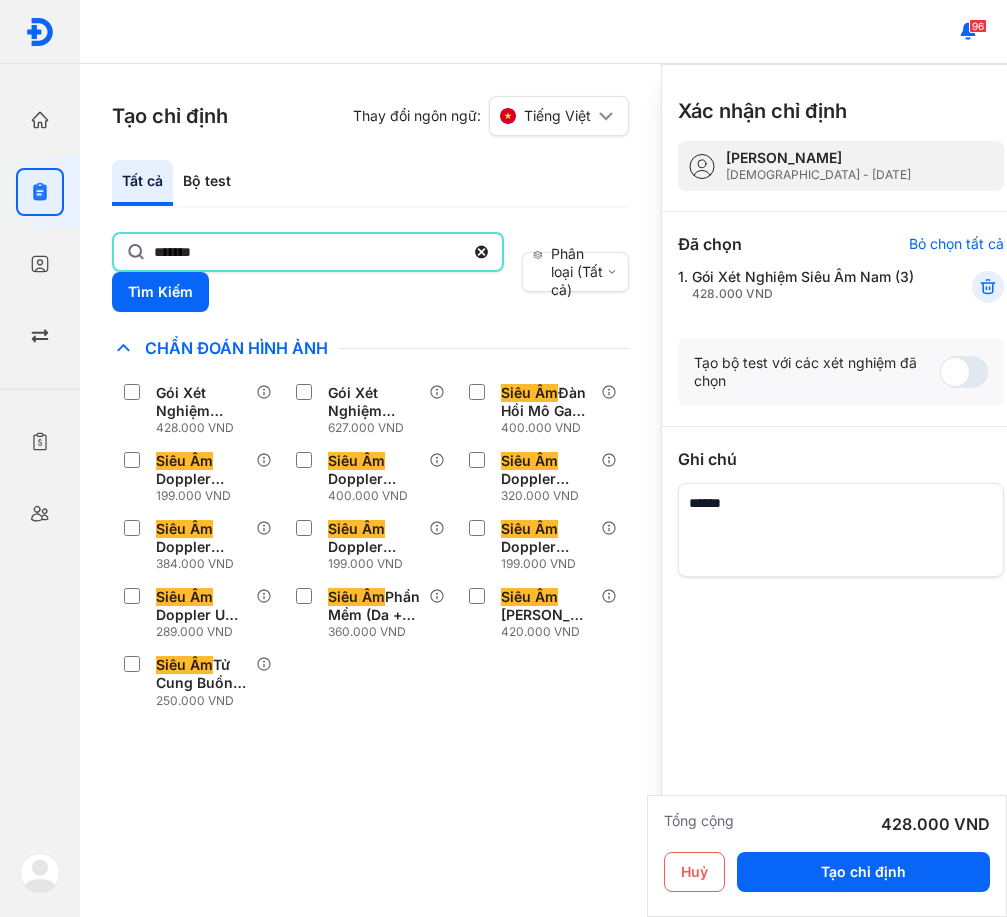 click on "*******" 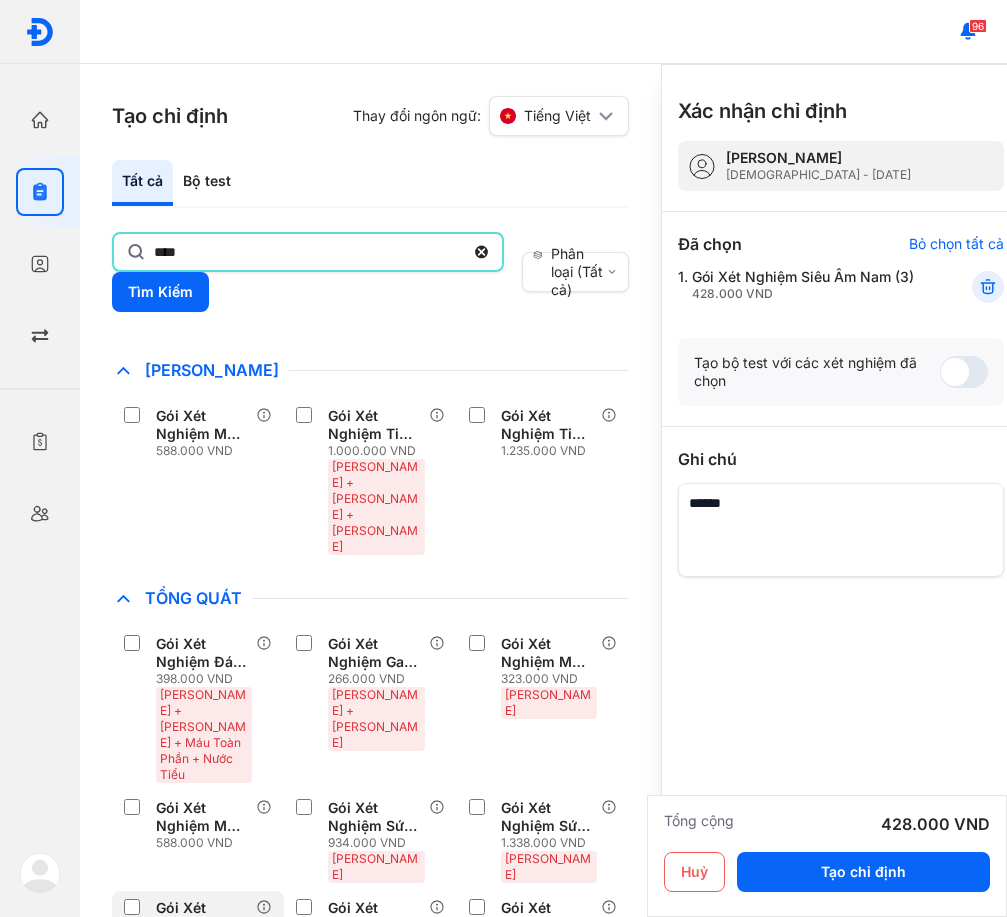 scroll, scrollTop: 1262, scrollLeft: 0, axis: vertical 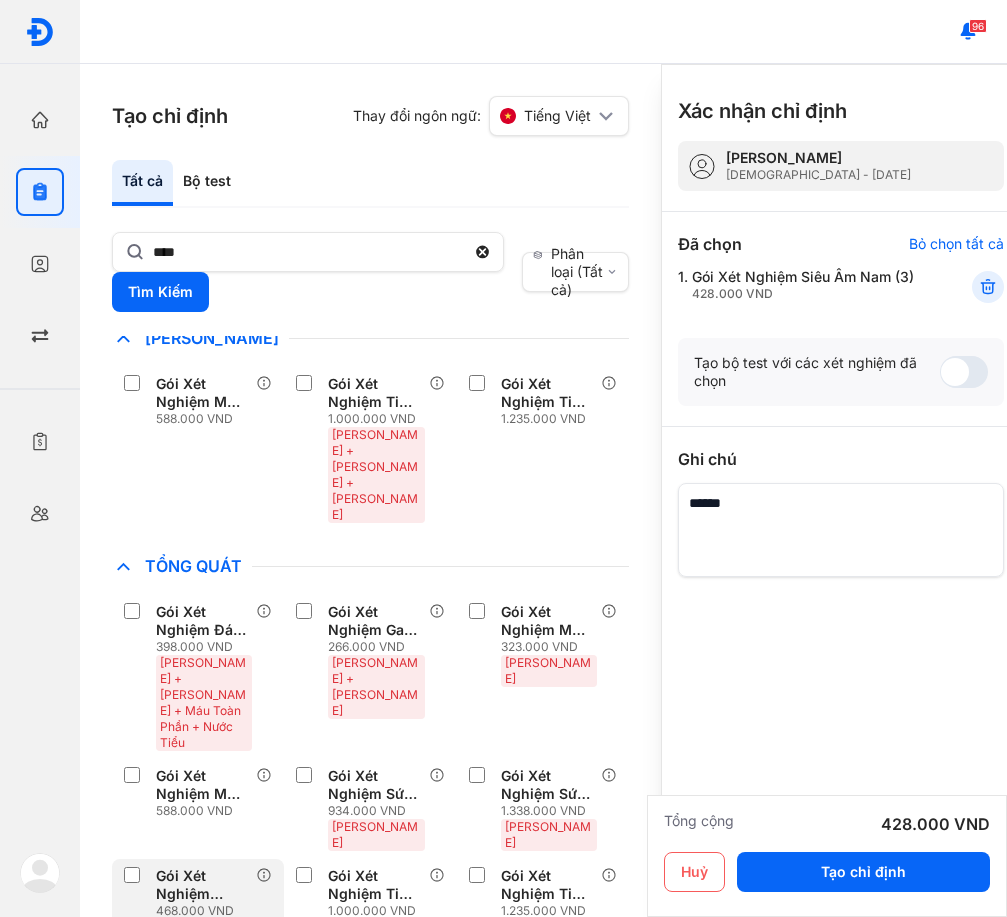 click on "Gói Xét Nghiệm Thận -  Nâng  Cao (11)" at bounding box center [202, 885] 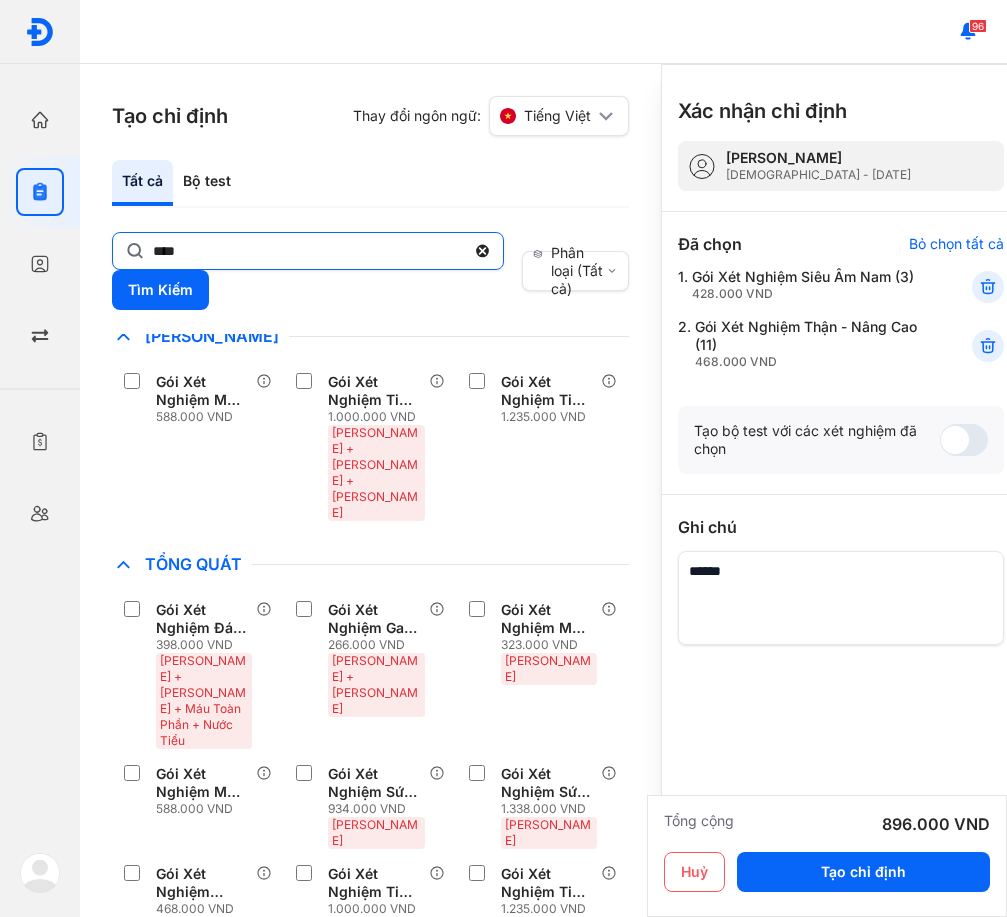click on "****" 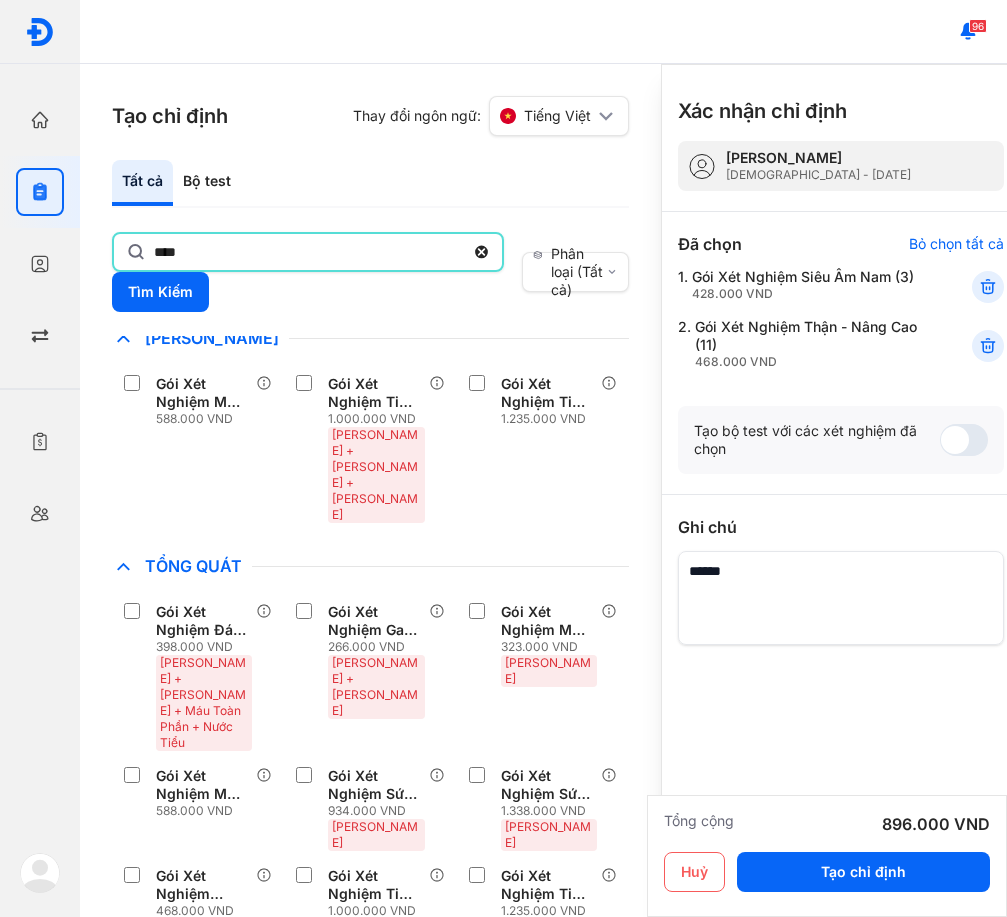 click on "****" 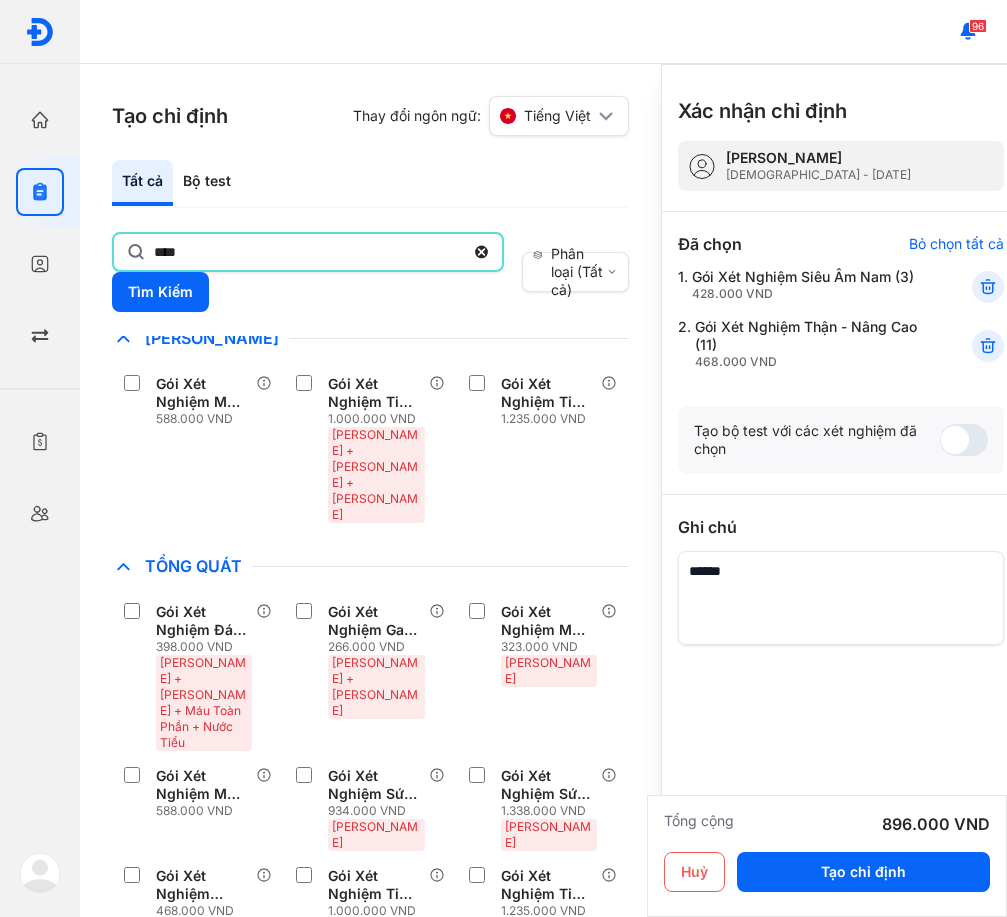 type on "****" 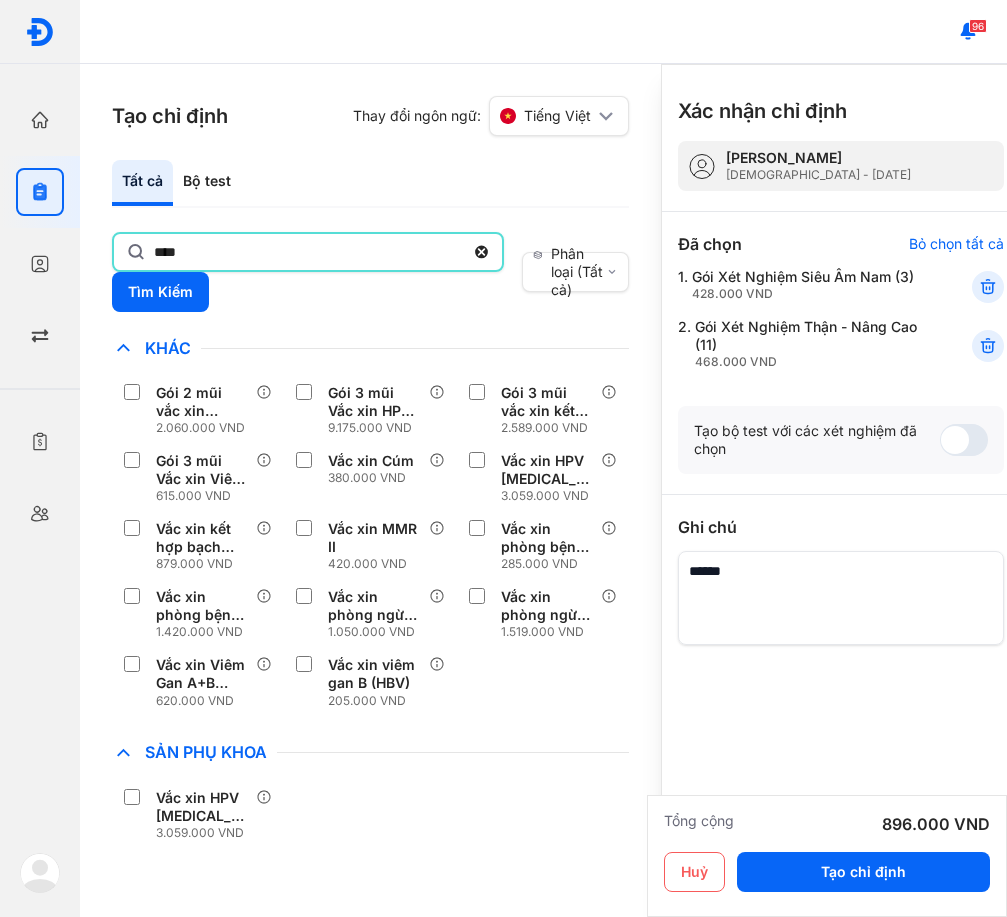 scroll, scrollTop: 0, scrollLeft: 0, axis: both 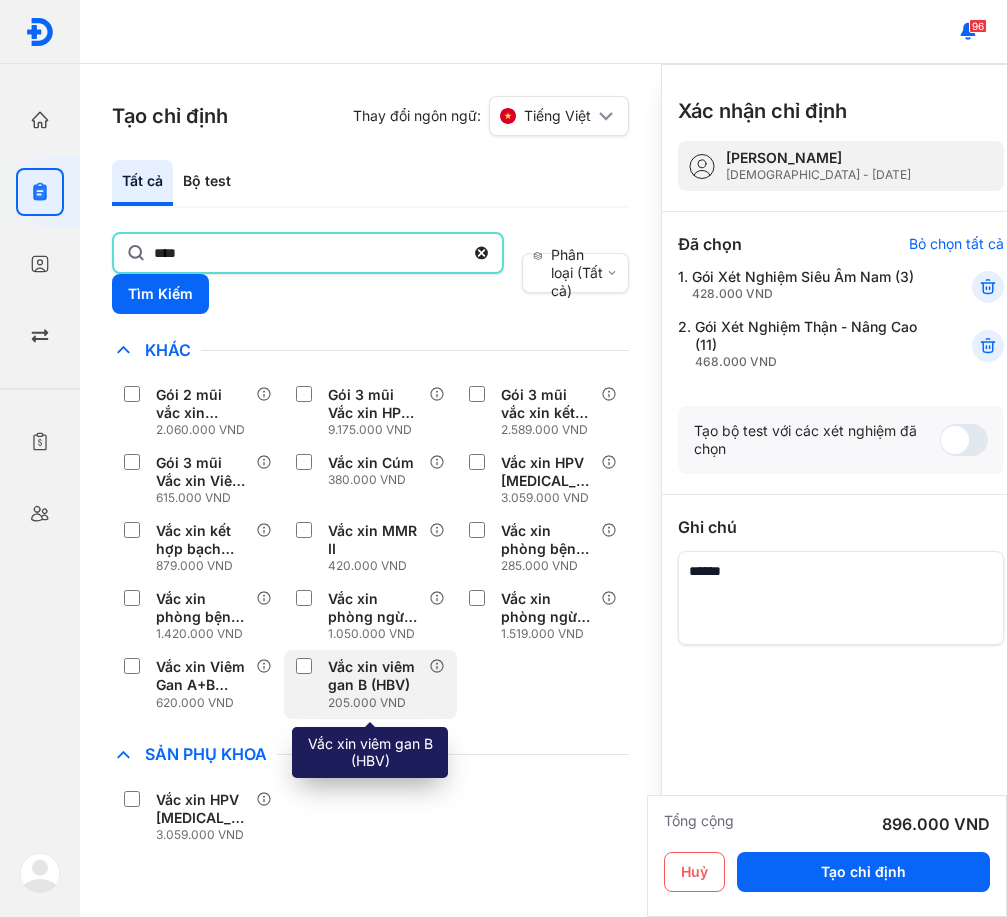 click on "Vắc xin viêm gan B (HBV)" at bounding box center (374, 676) 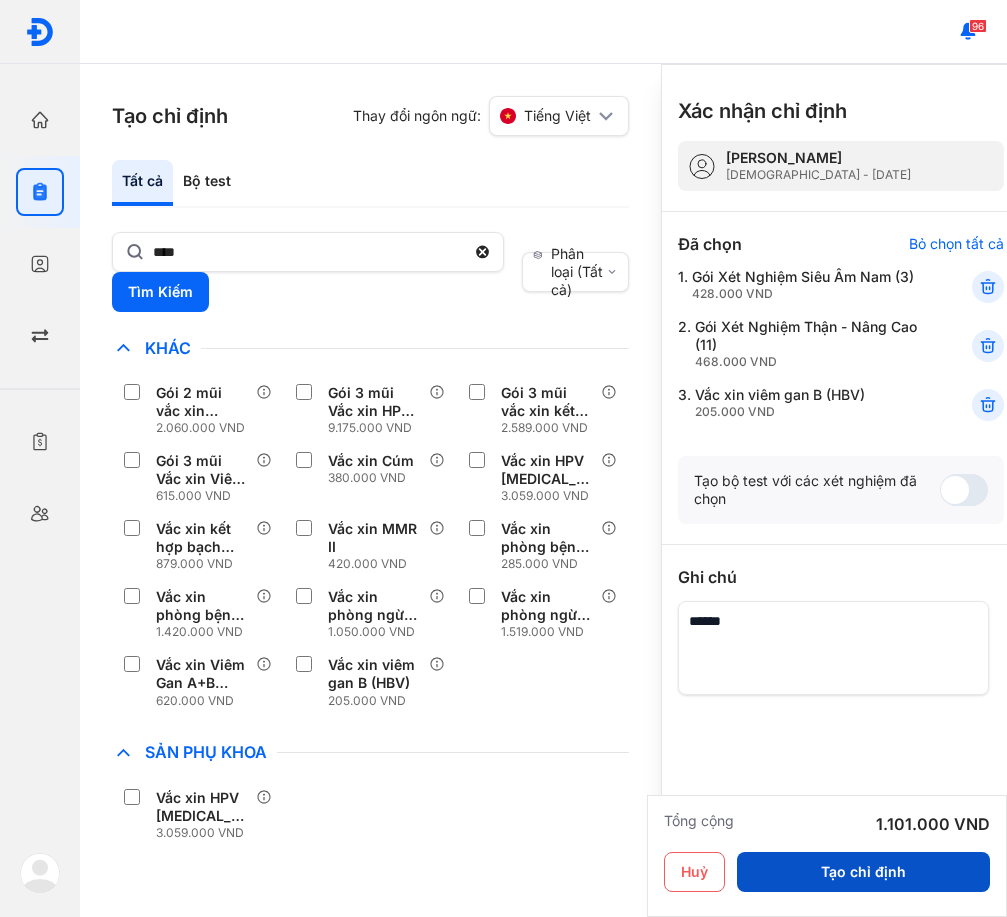 click on "Tạo chỉ định" at bounding box center (863, 872) 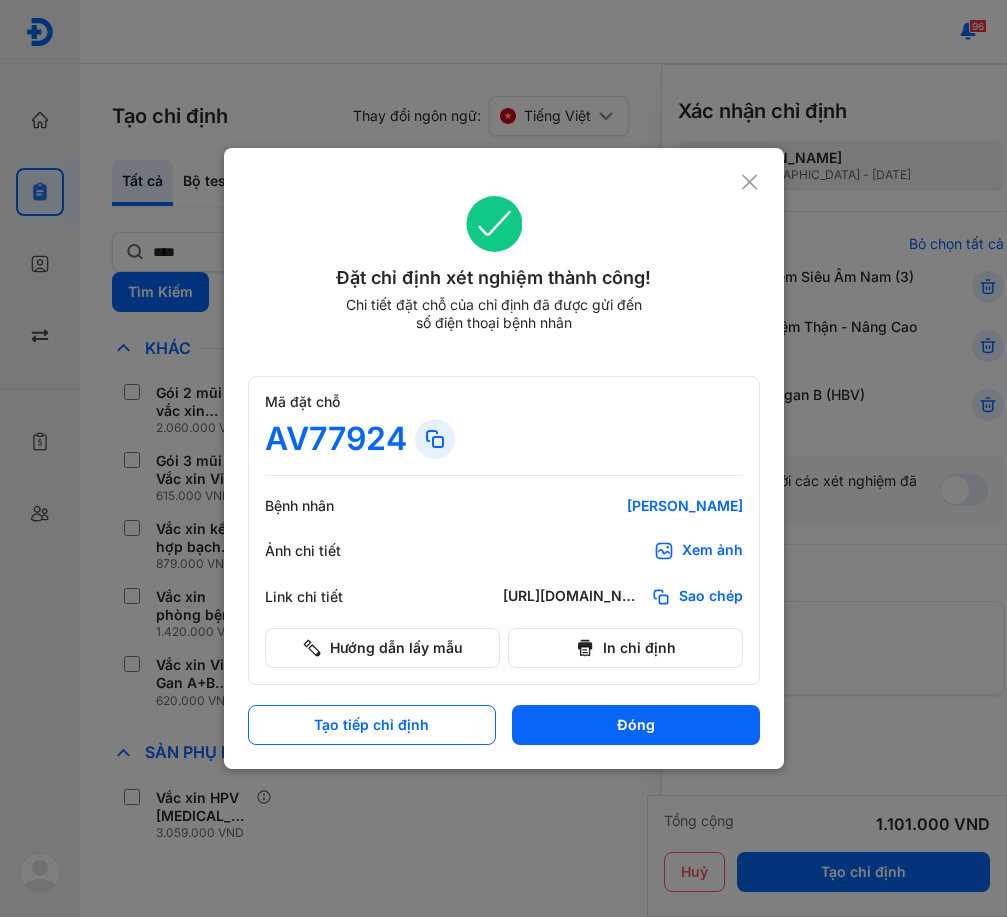 click on "Xem ảnh" at bounding box center (698, 551) 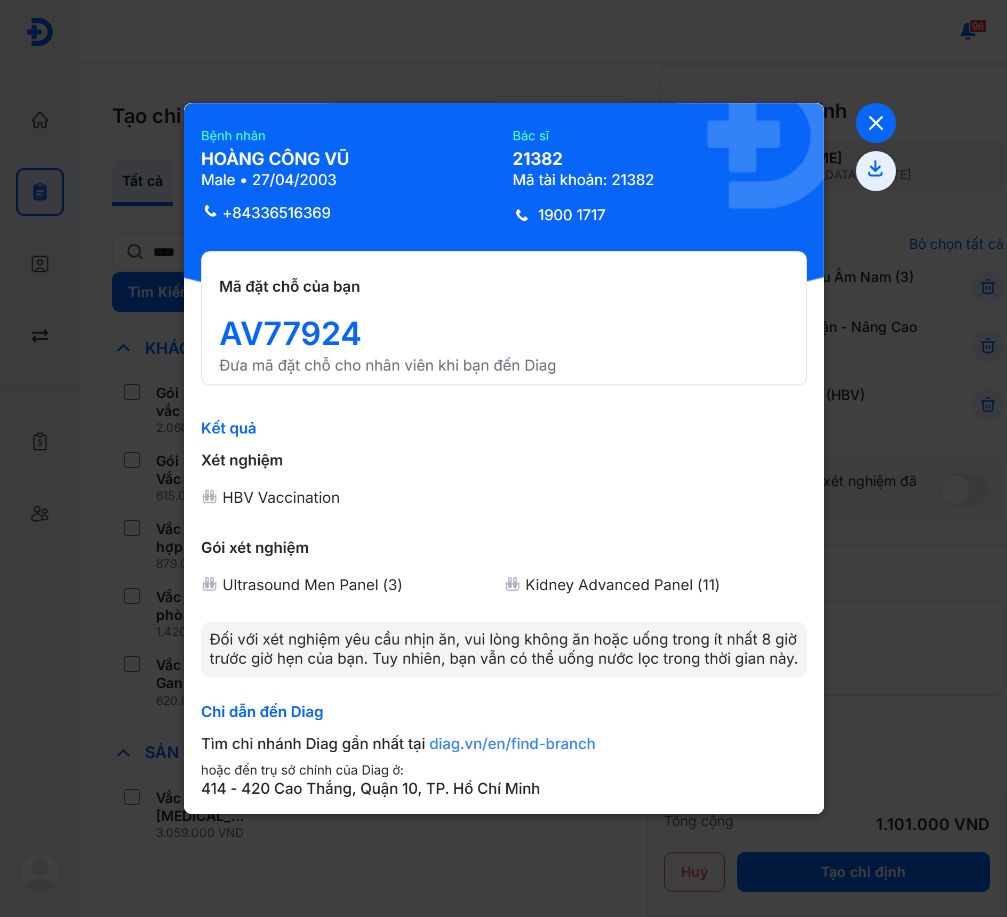 click 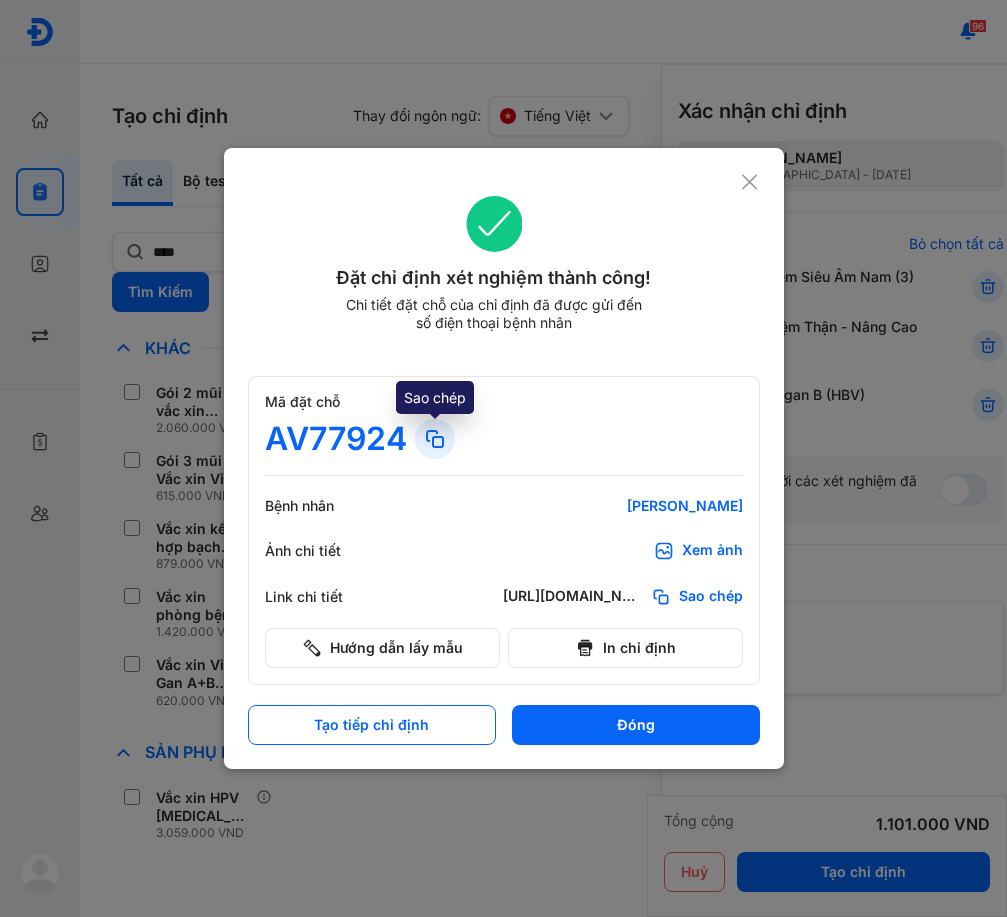 click 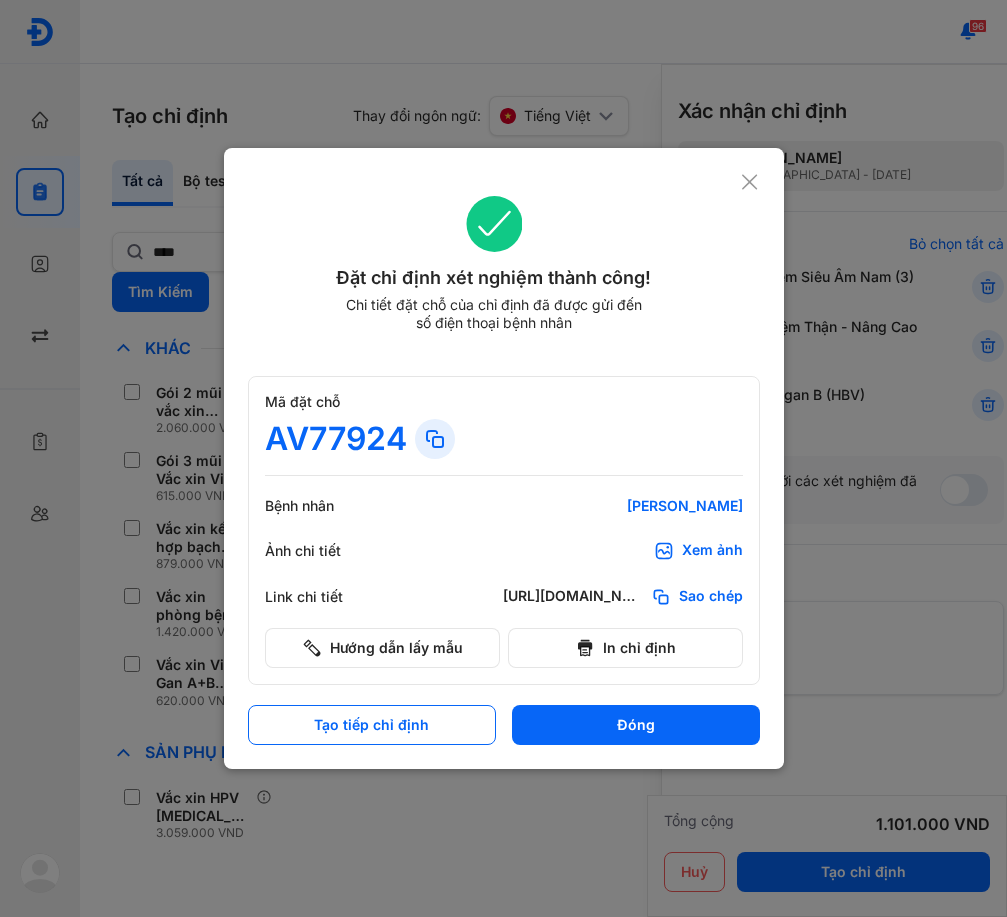 click 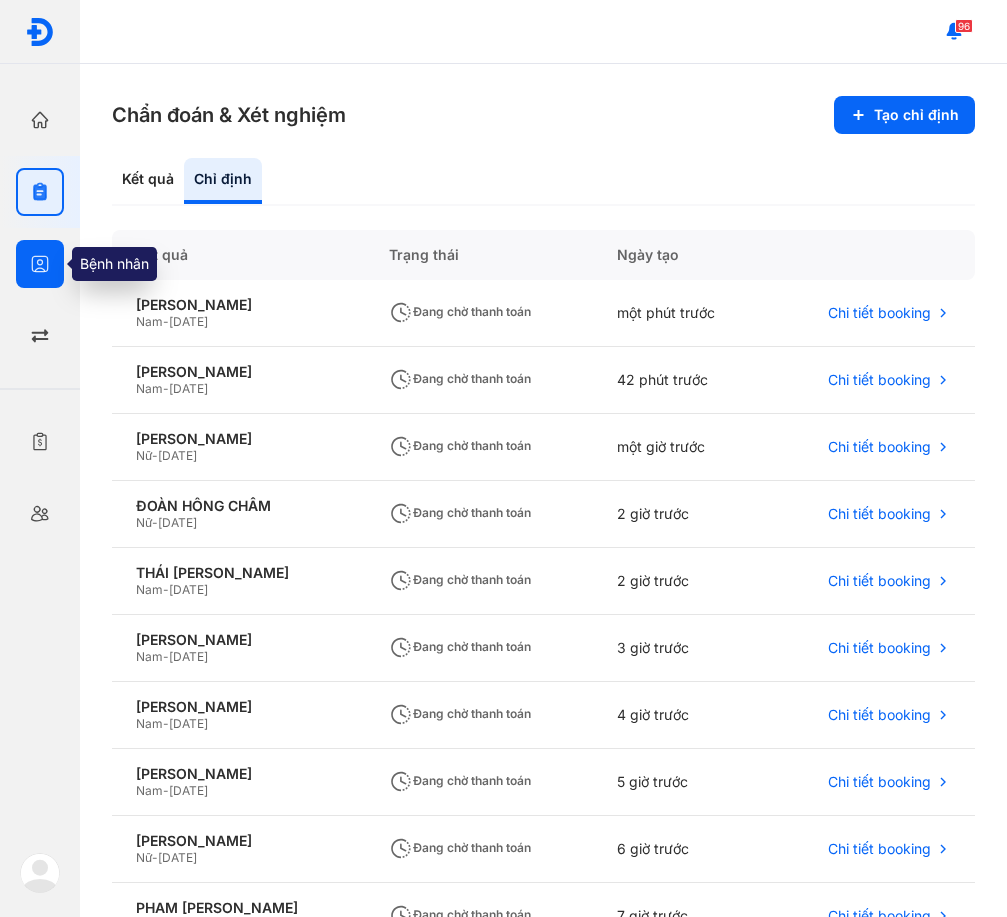 click 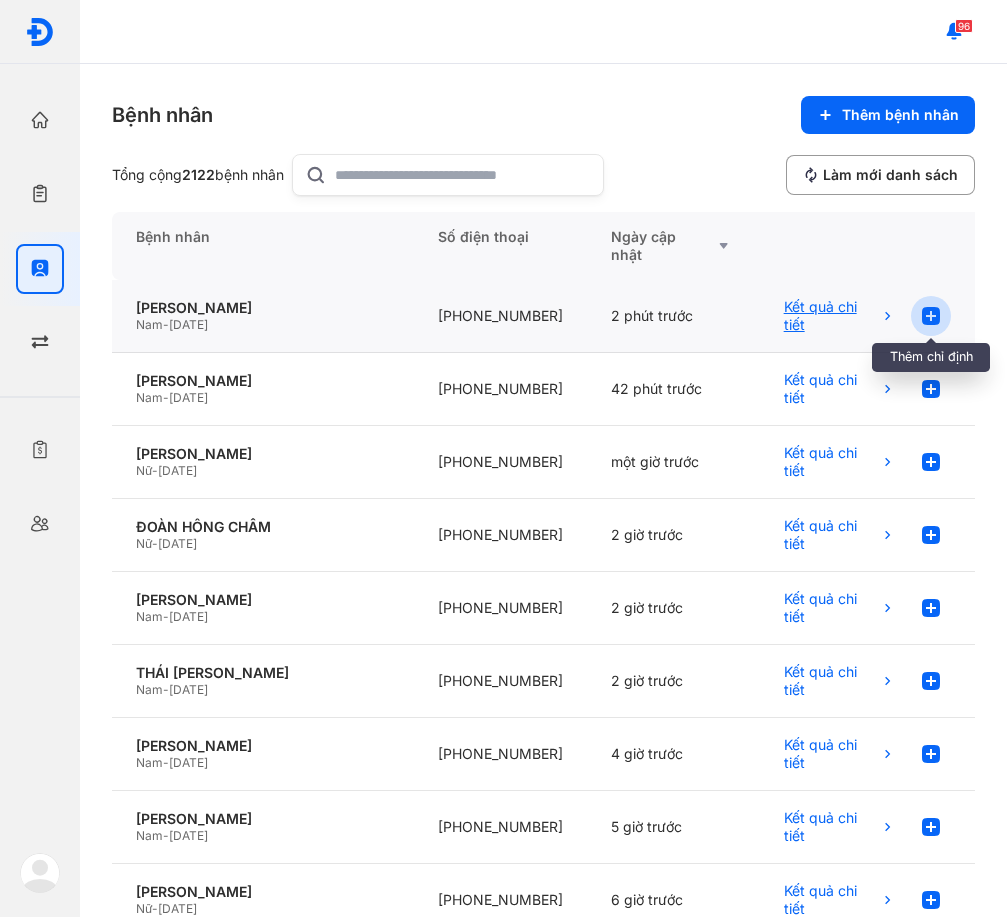 click 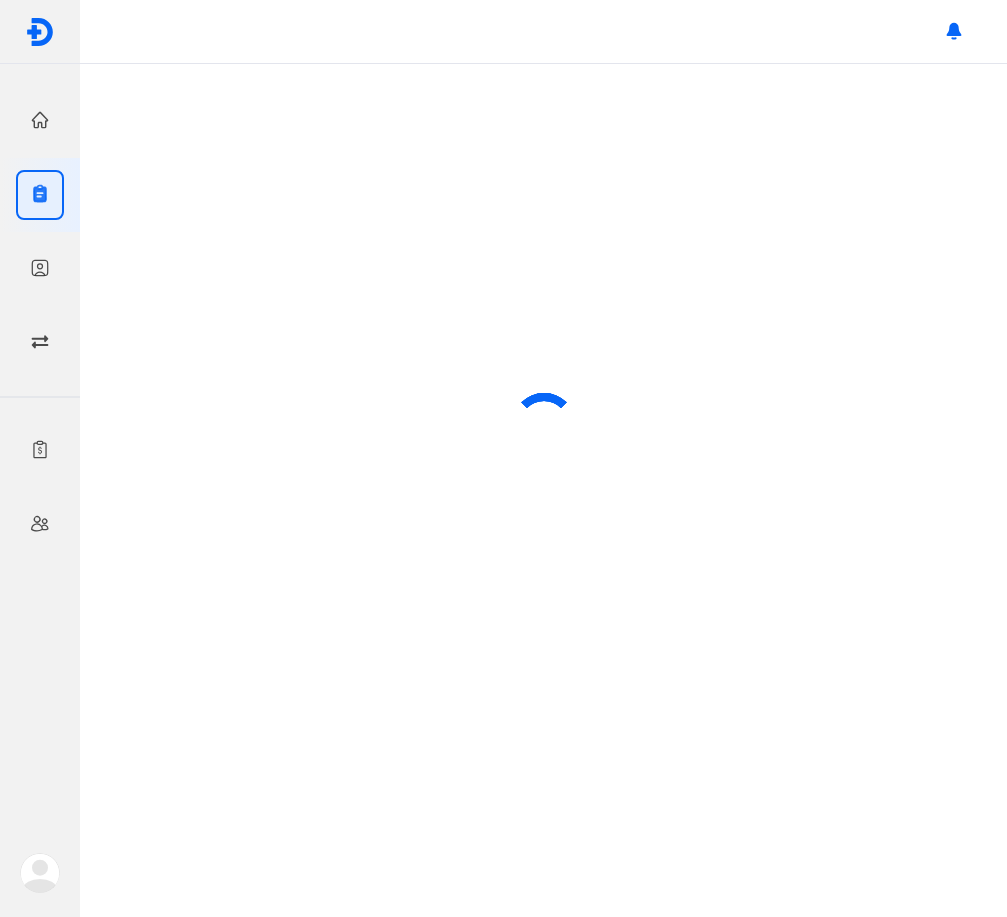scroll, scrollTop: 0, scrollLeft: 0, axis: both 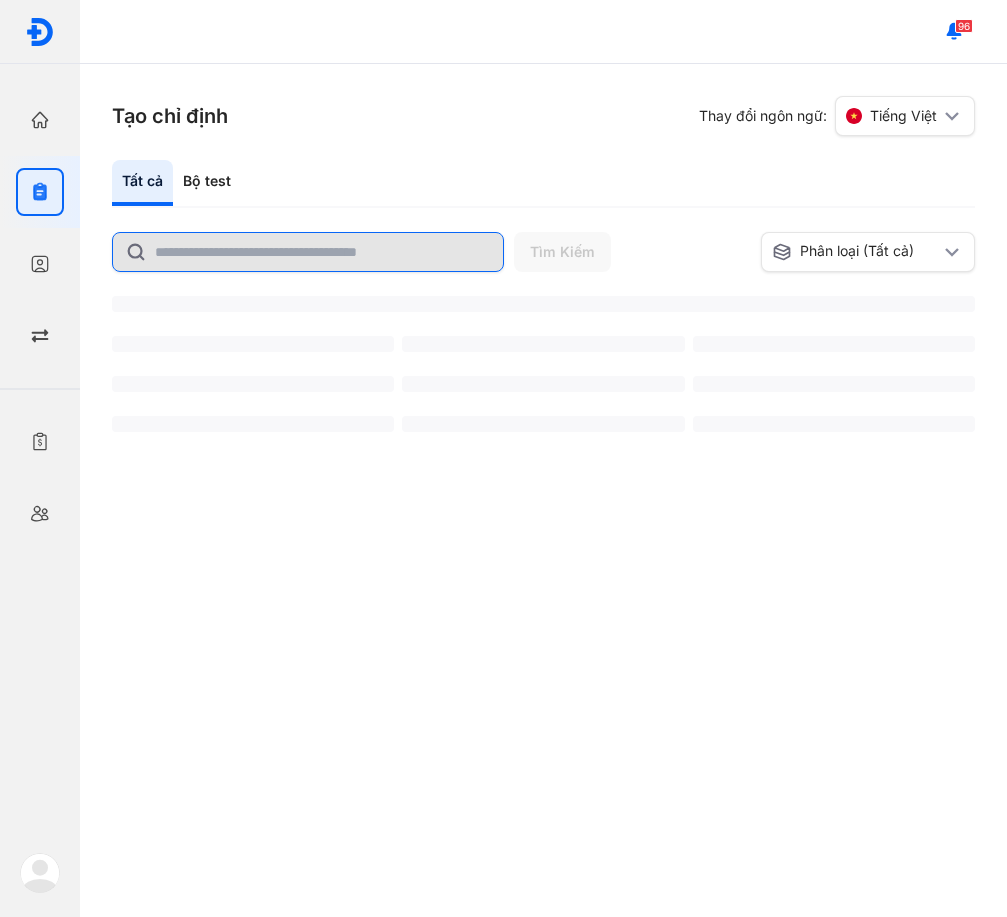 click 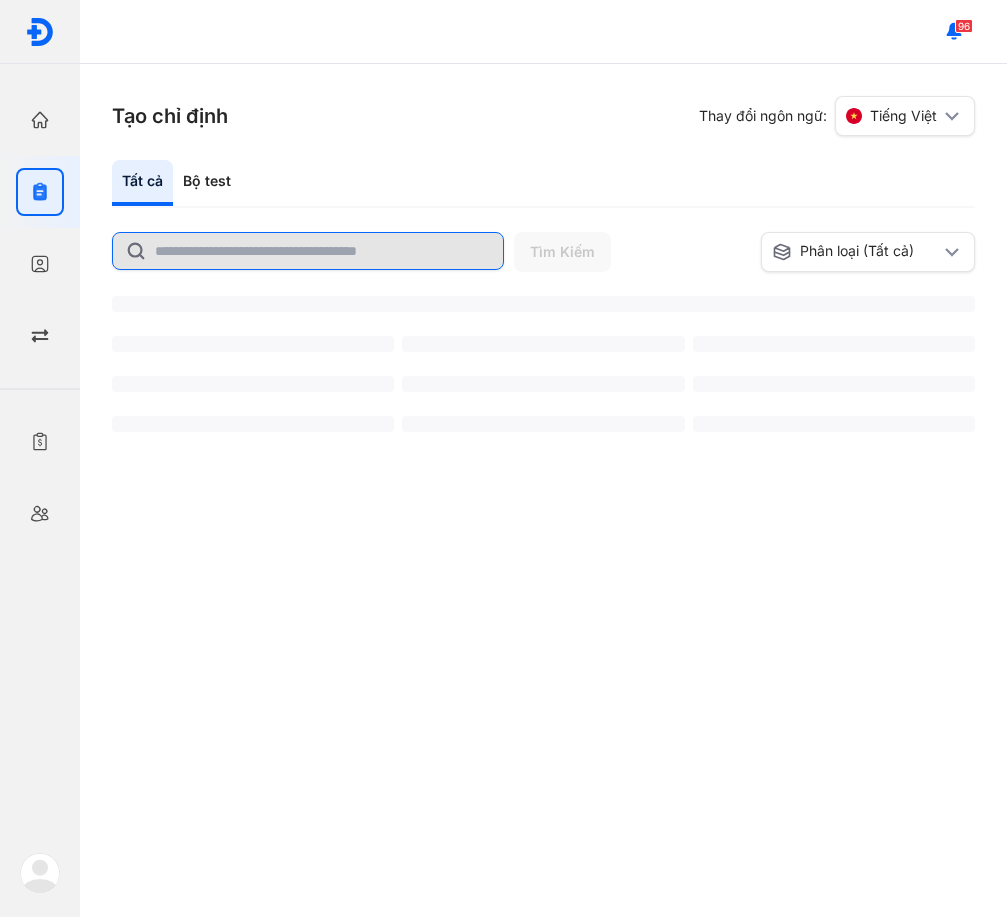 click 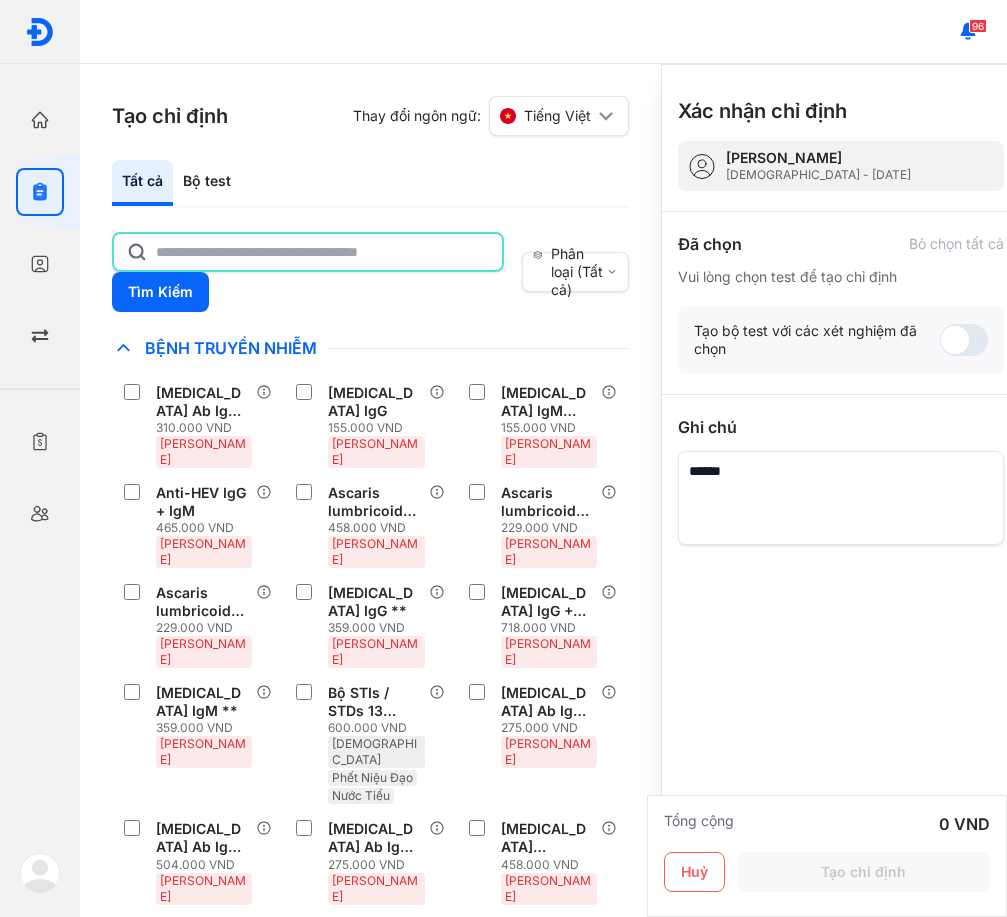 click 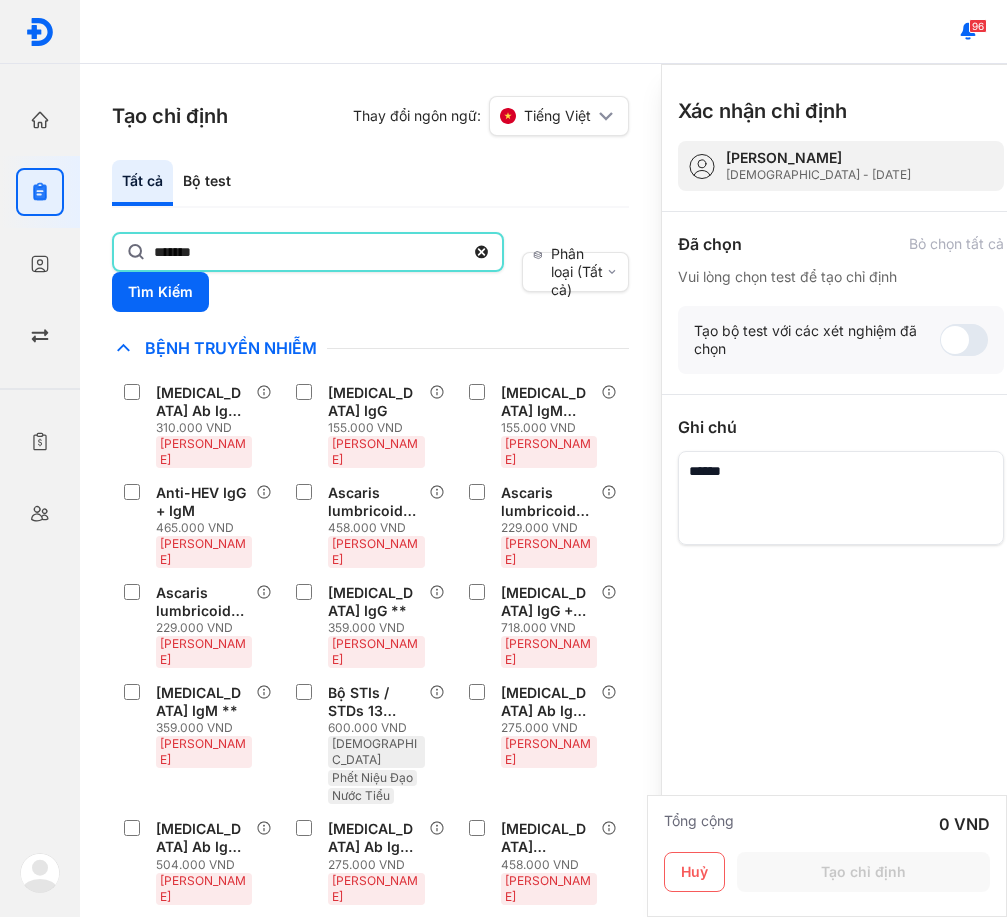 type on "*******" 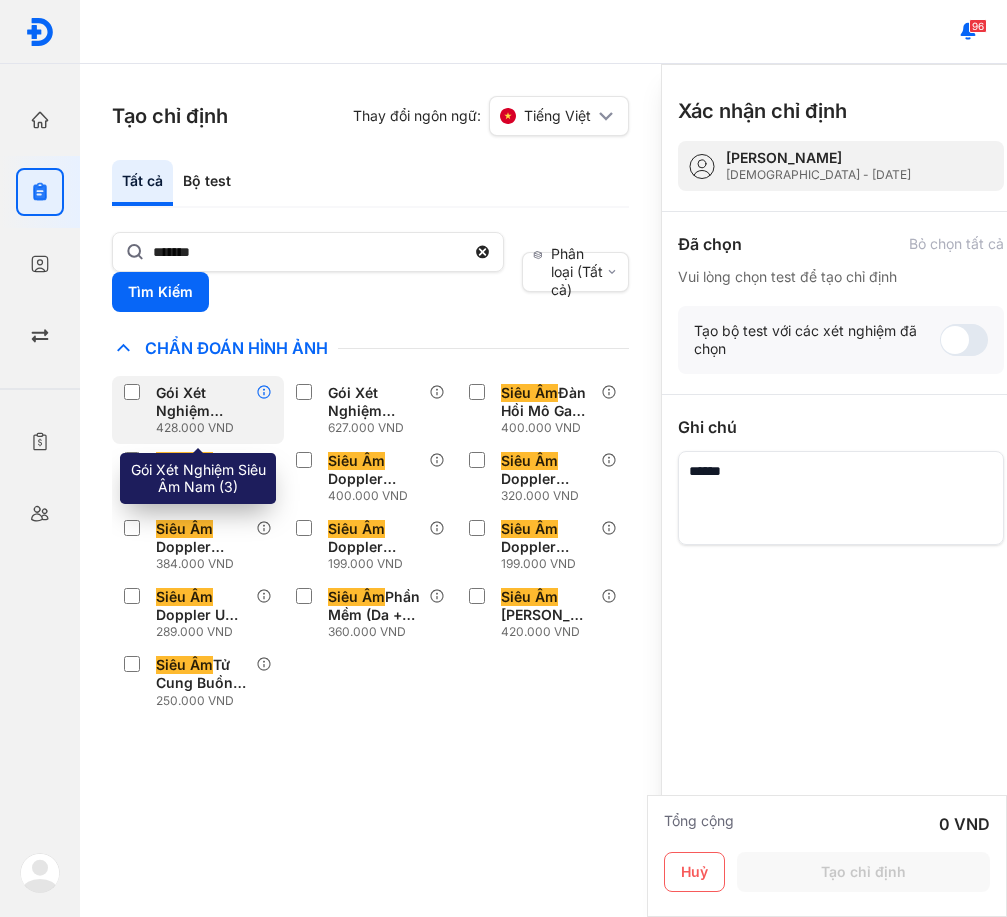 click 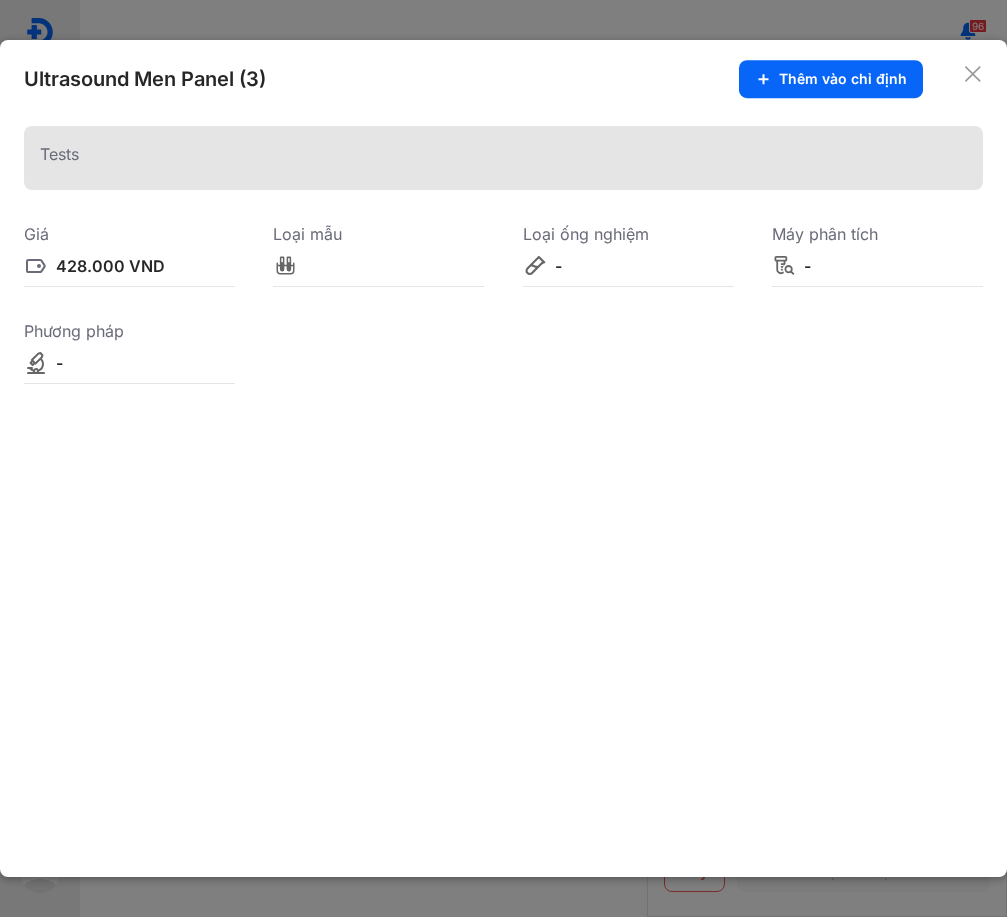click on "Ultrasound Men Panel (3)" at bounding box center [145, 79] 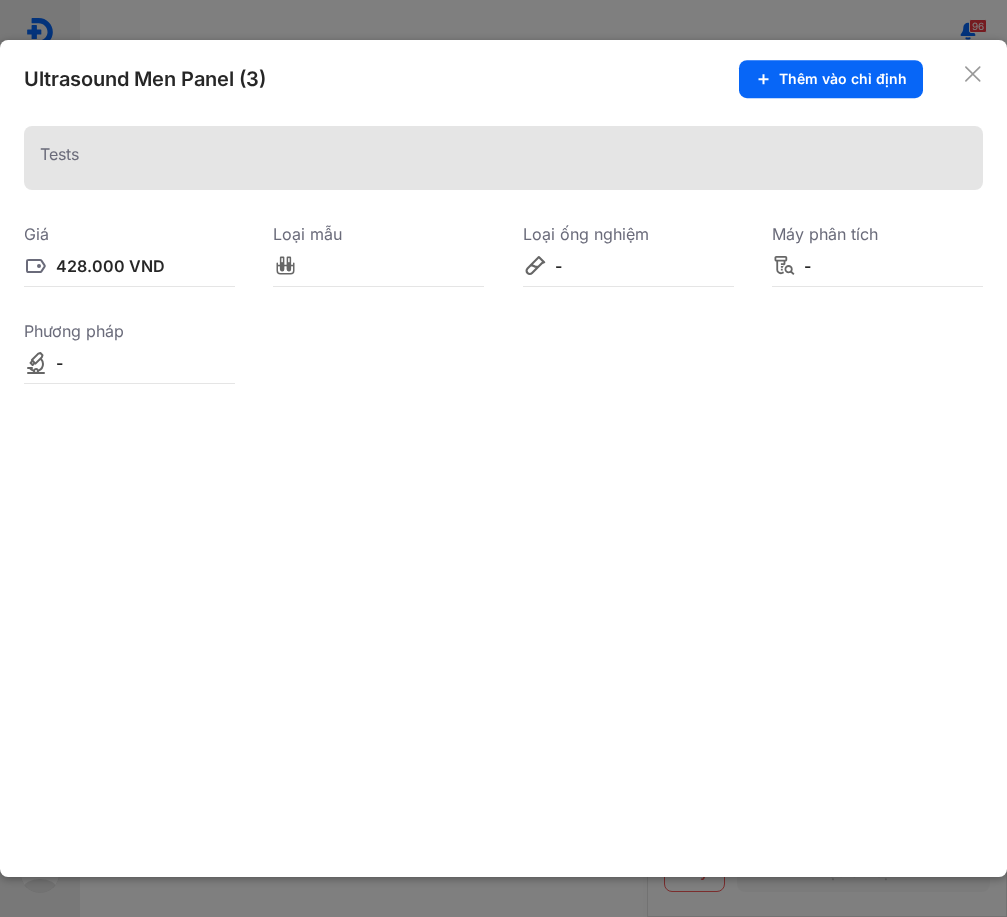 click on "Ultrasound Men Panel (3) Thêm vào chỉ định Tests Giá 428.000 VND Loại mẫu Loại ống nghiệm - Máy phân tích - Phương pháp -" at bounding box center (503, 458) 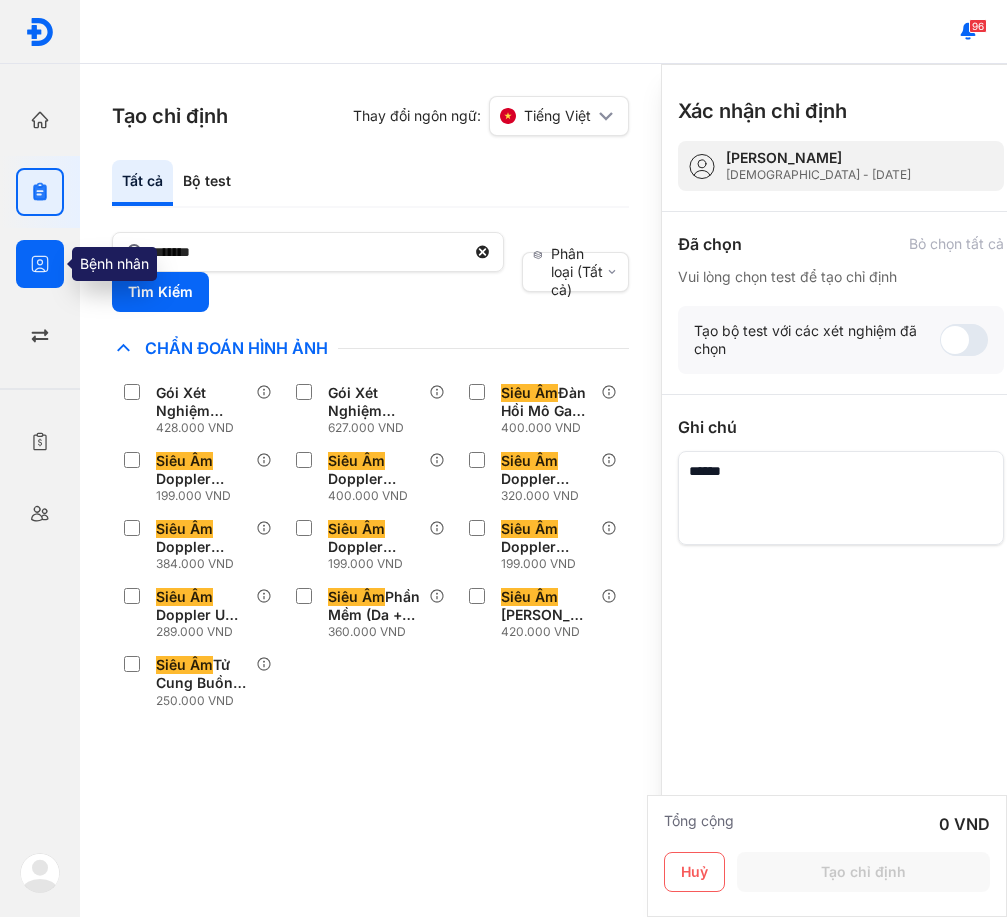 click at bounding box center (40, 264) 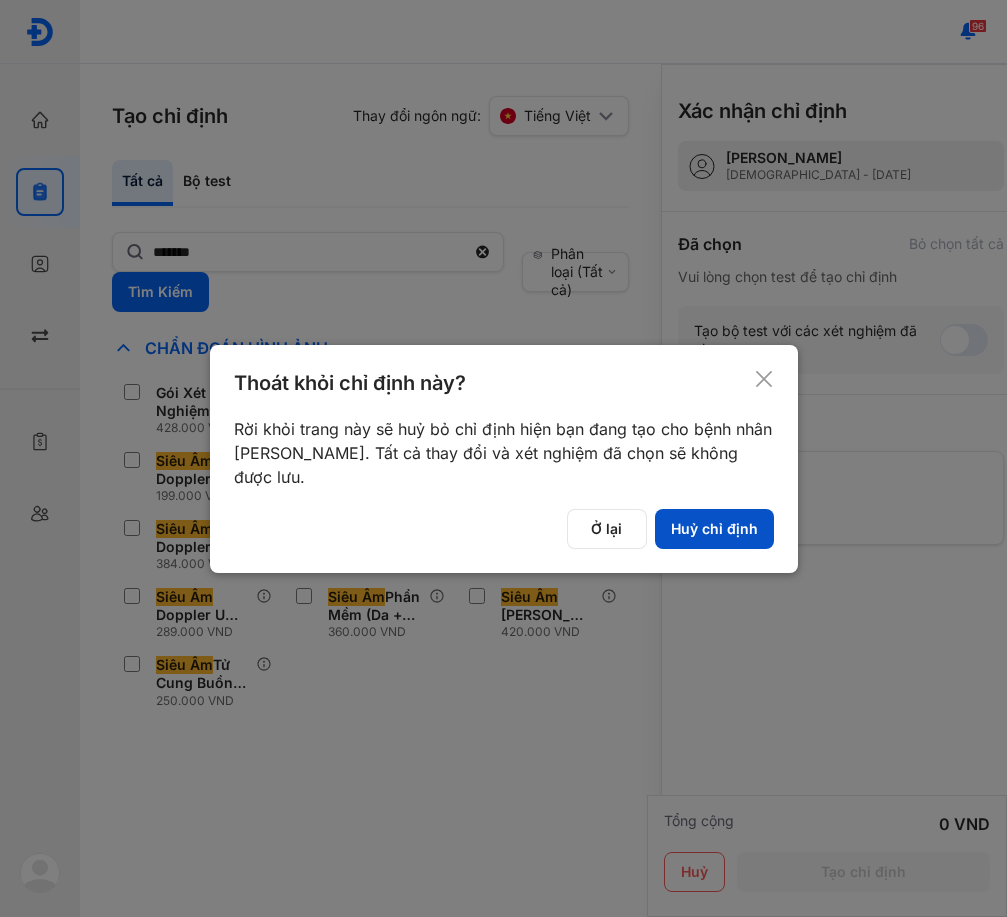 click on "Huỷ chỉ định" at bounding box center (714, 529) 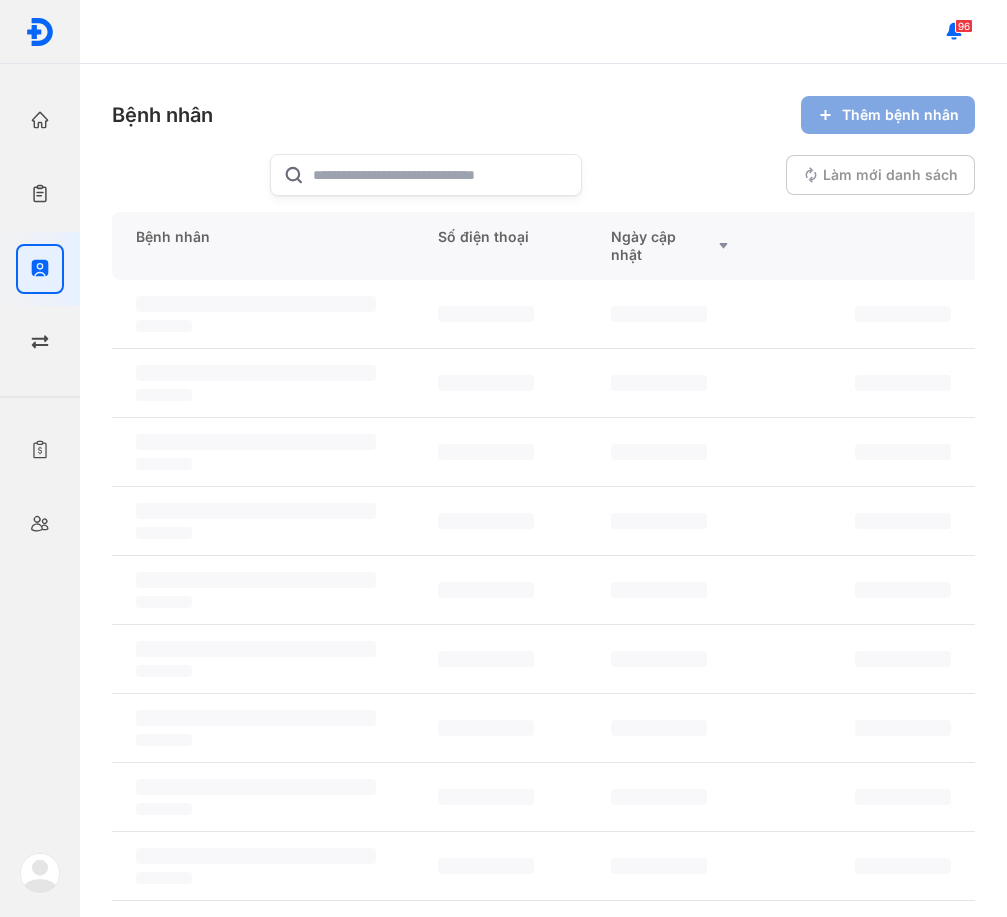 scroll, scrollTop: 0, scrollLeft: 0, axis: both 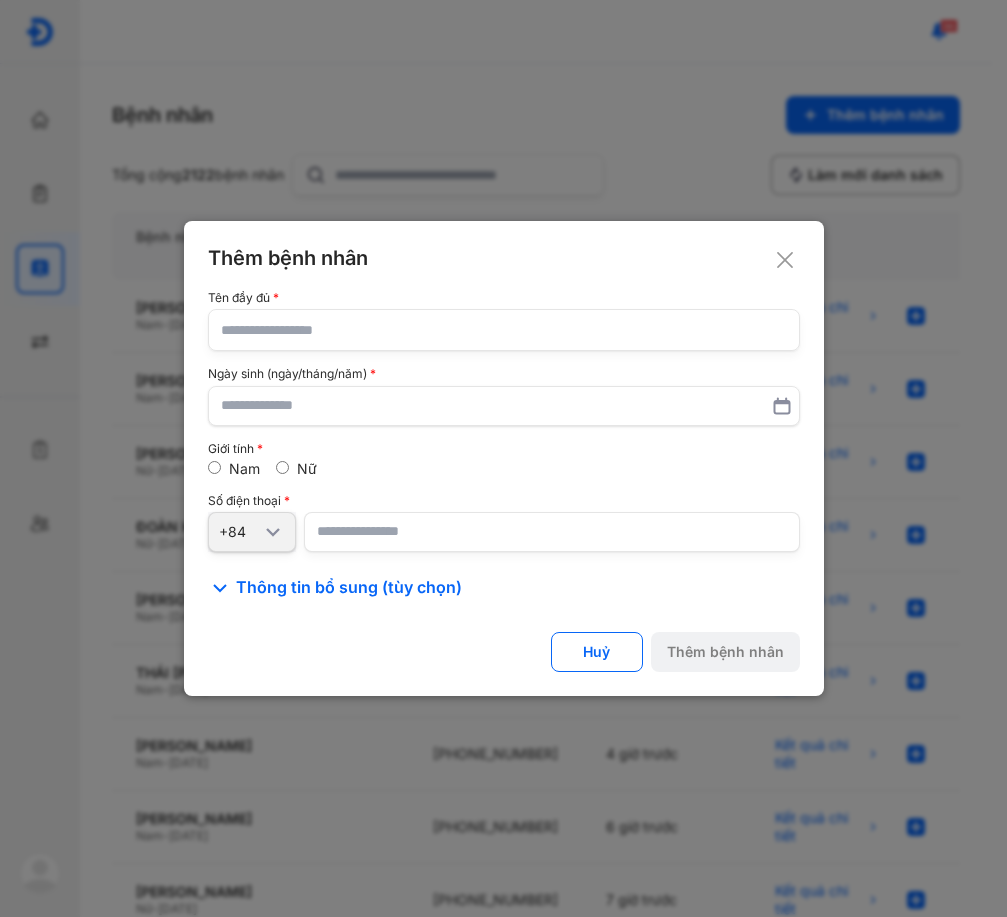 click 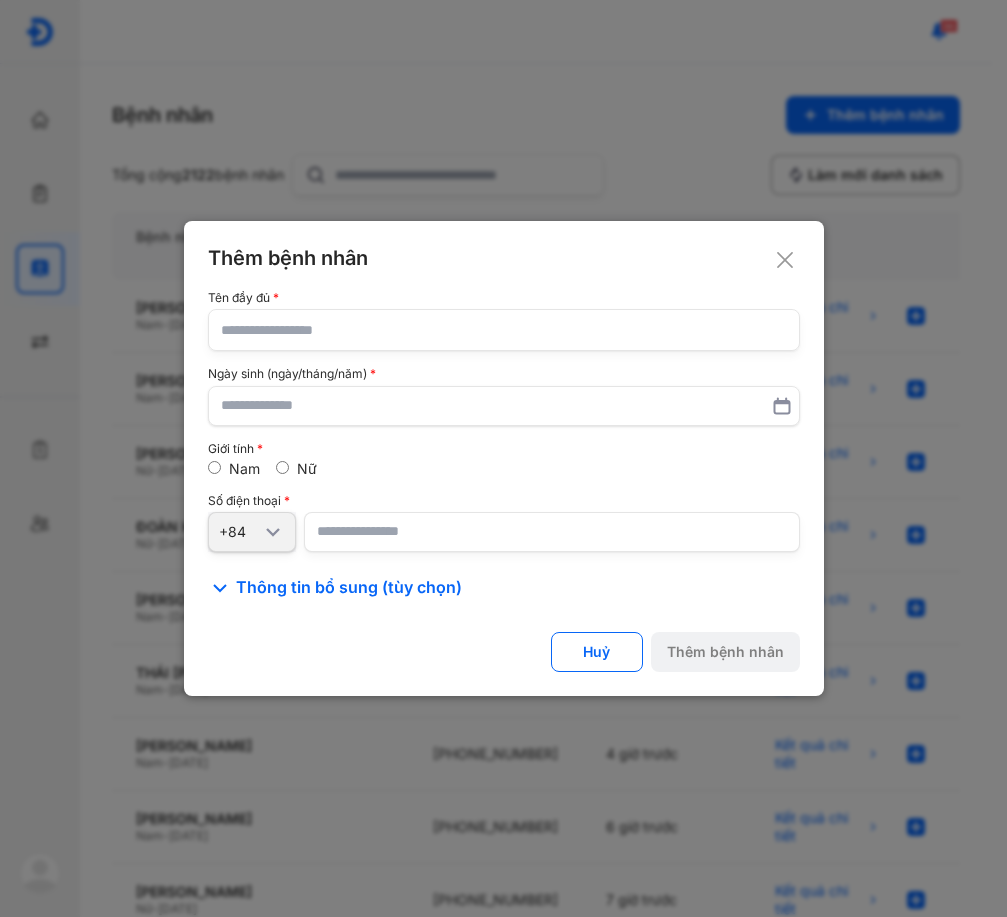 click 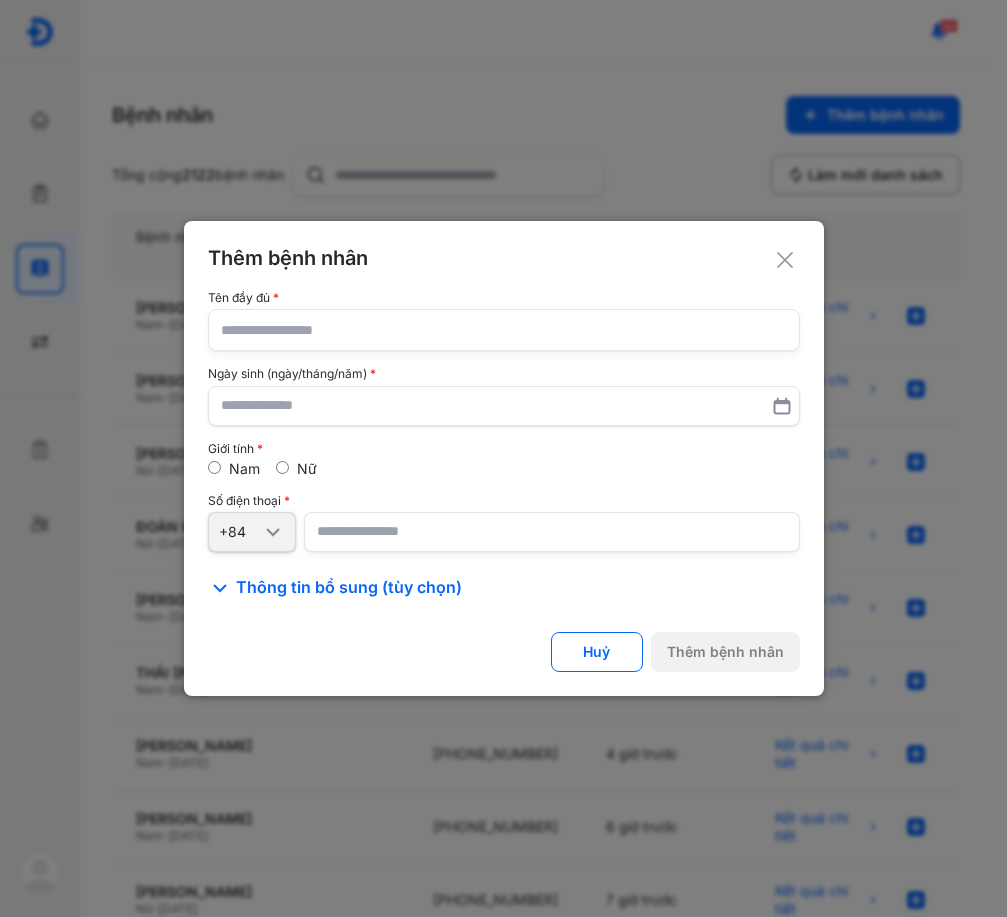 click 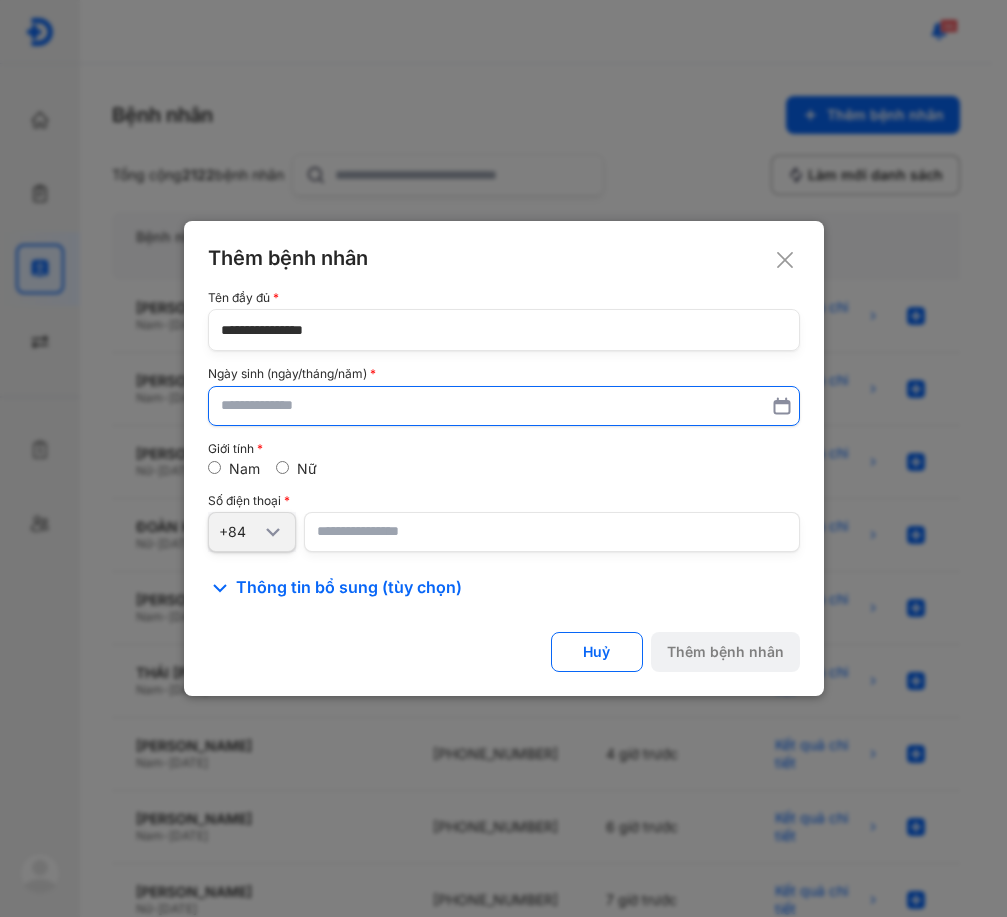 type on "**********" 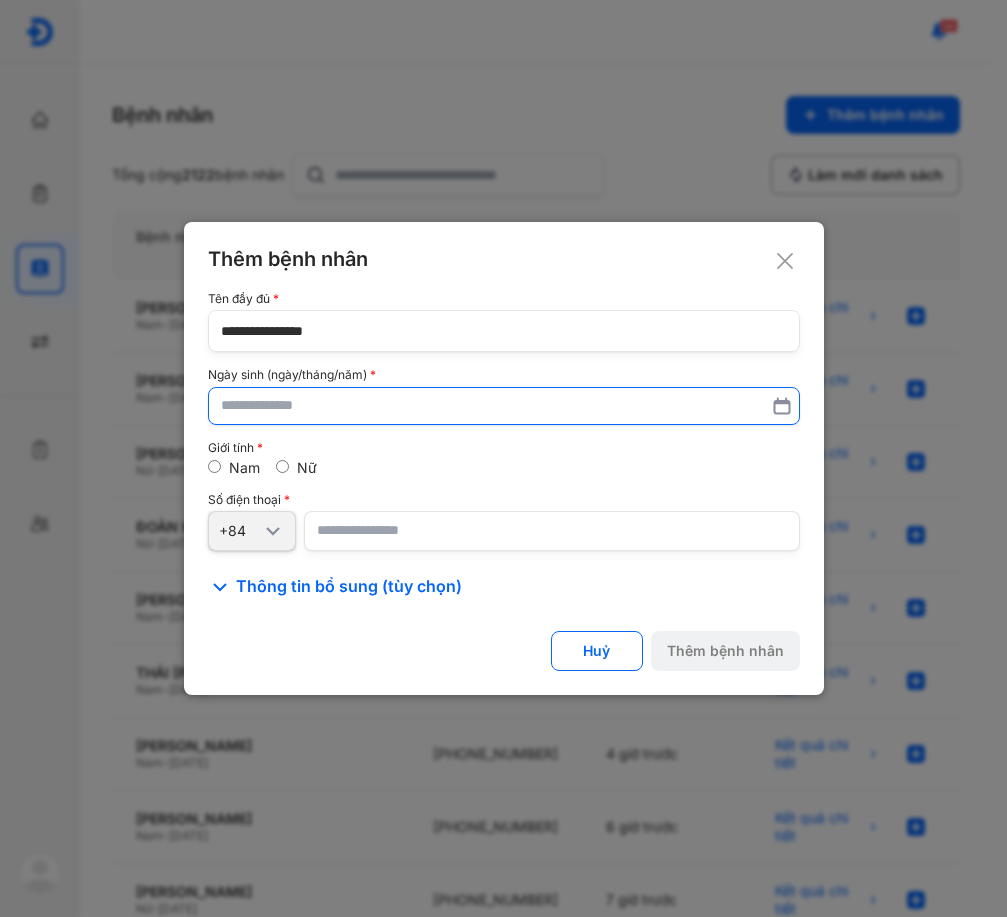 click at bounding box center (504, 406) 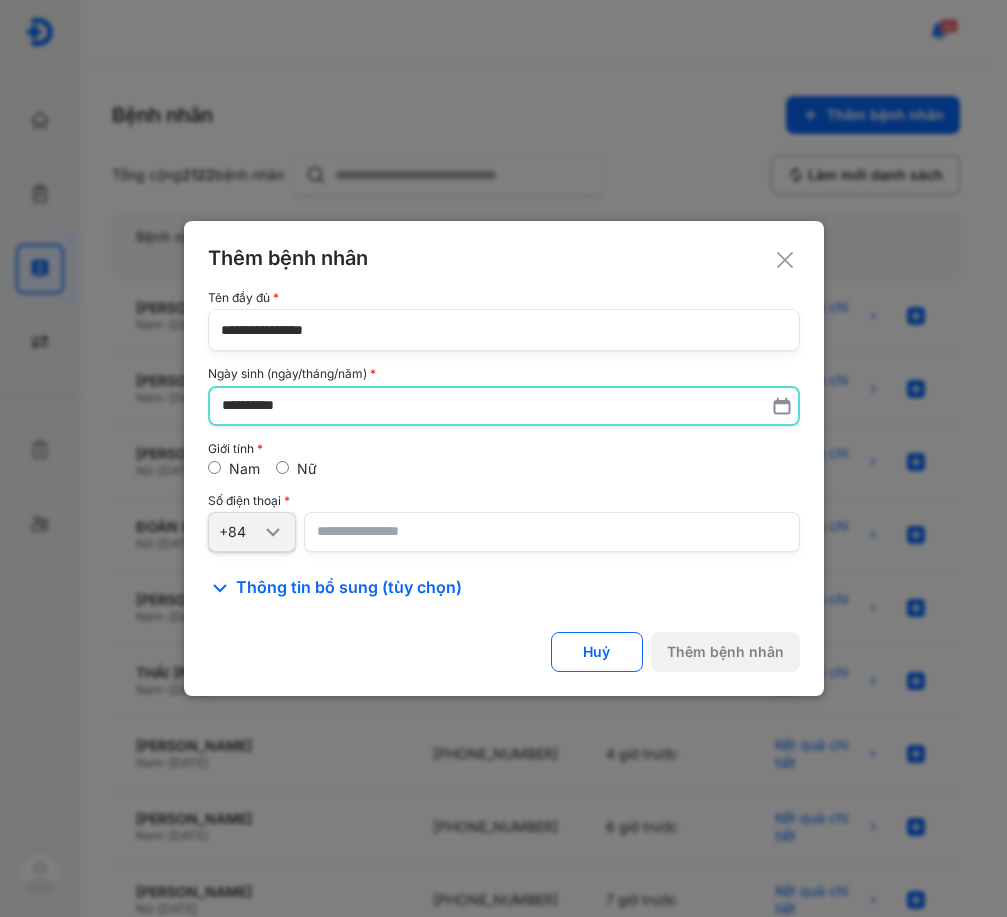 type on "**********" 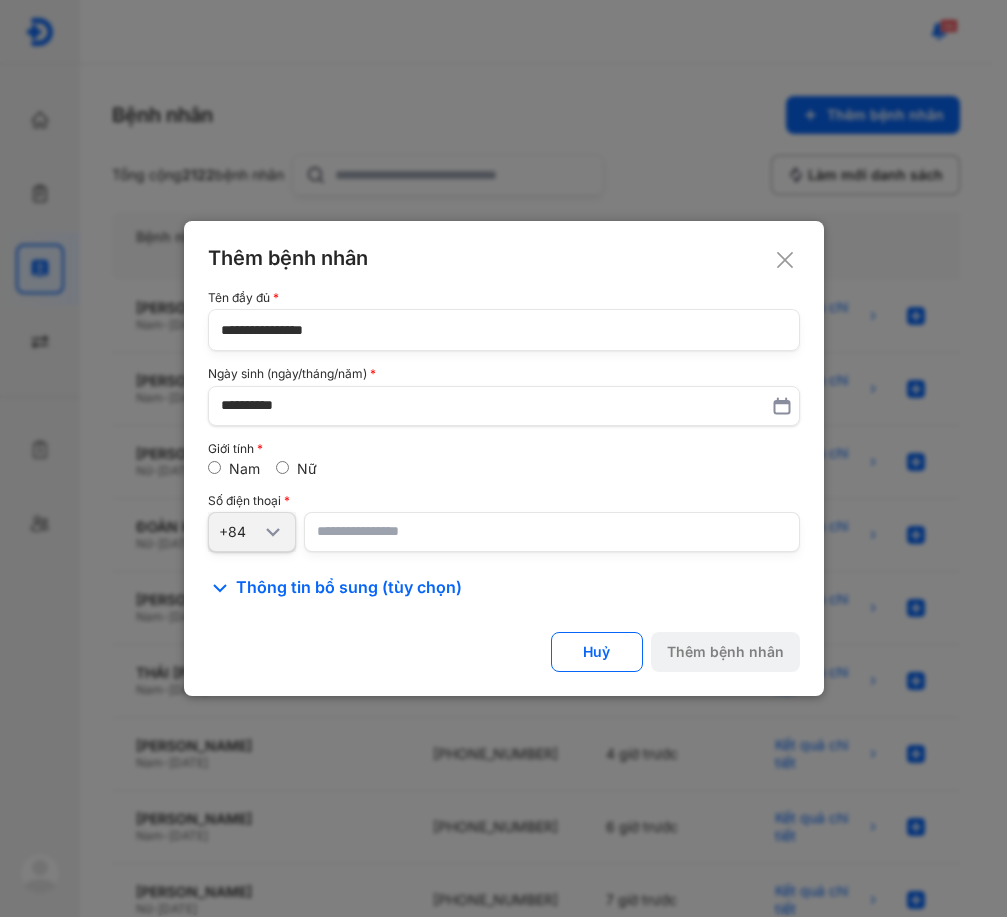 click at bounding box center [552, 532] 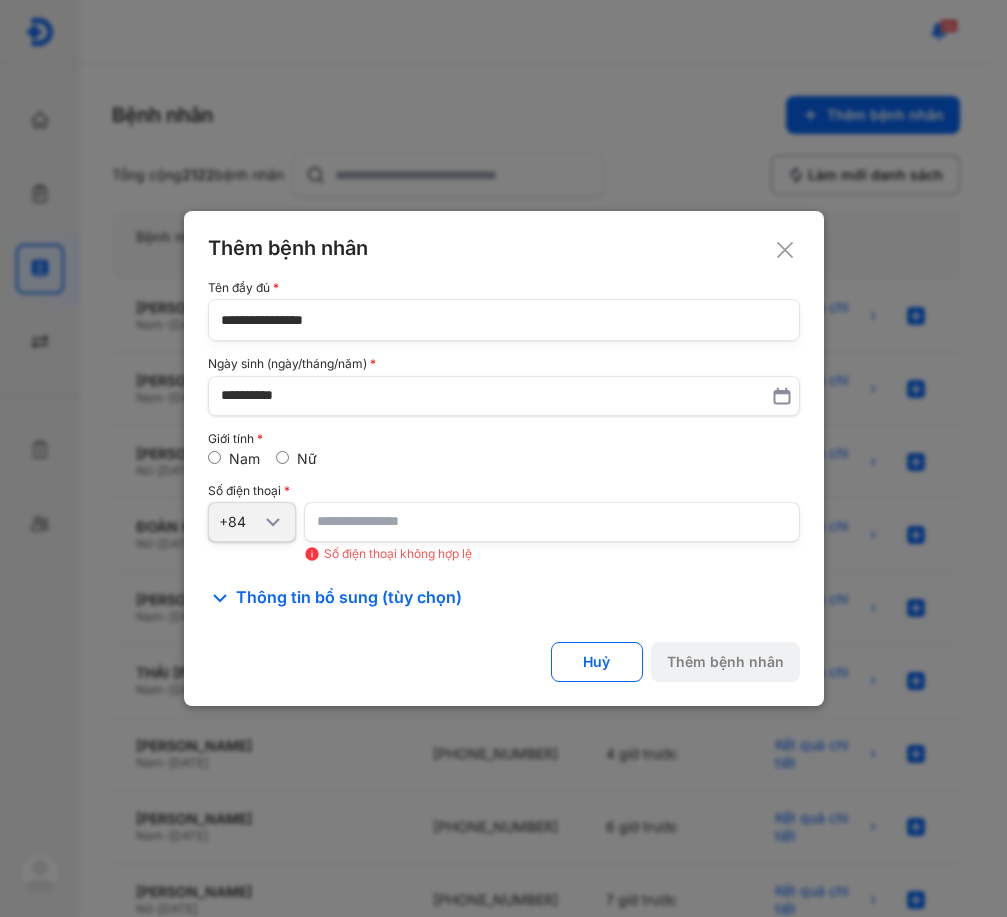 click on "Số điện thoại" at bounding box center [504, 491] 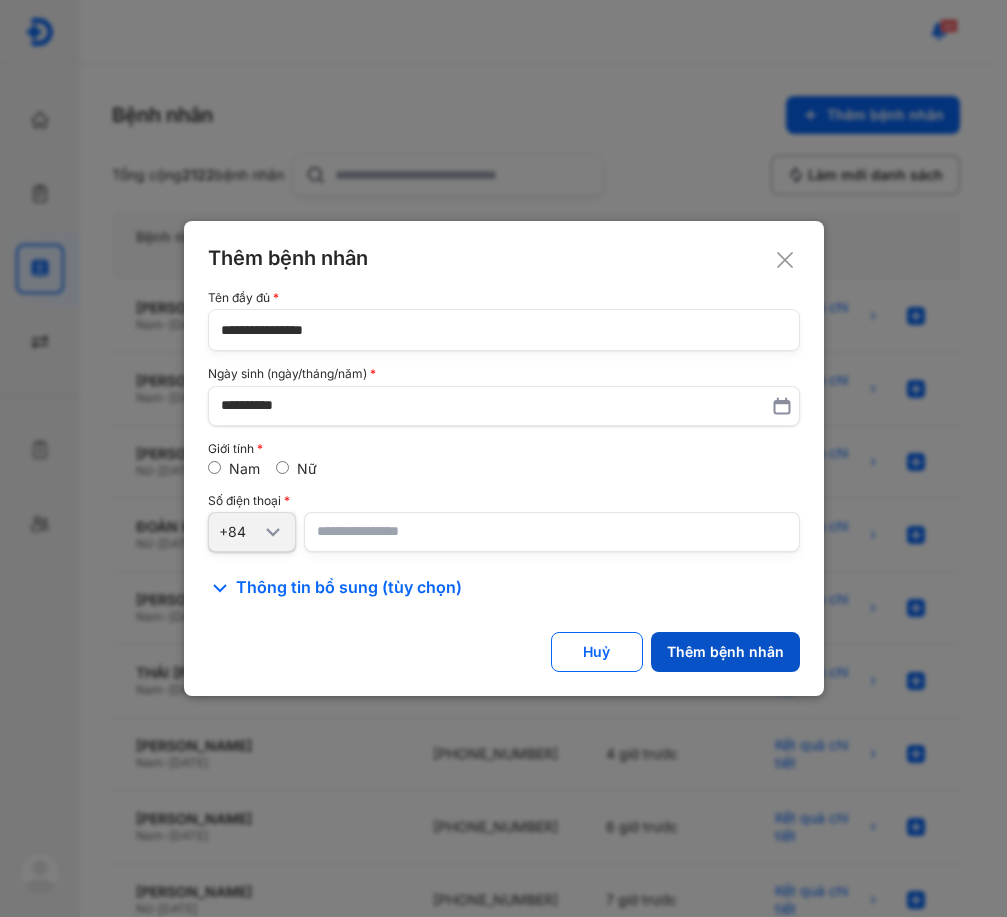 type on "**********" 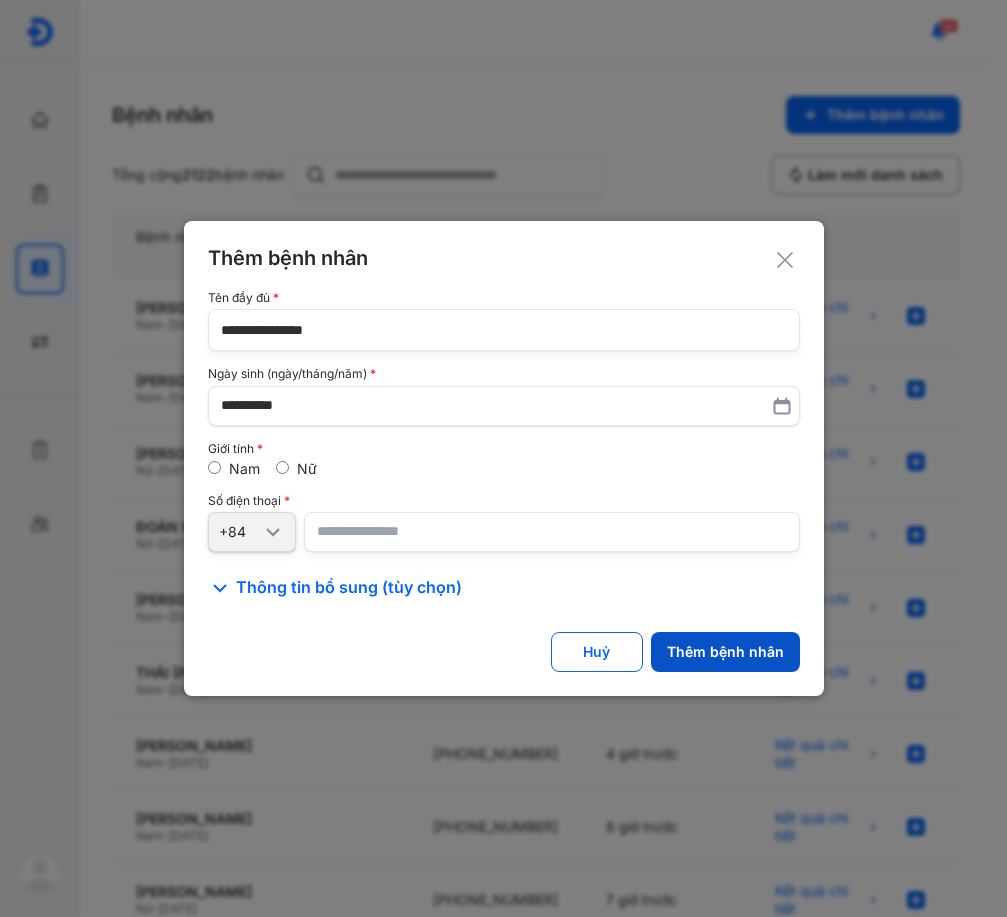 click on "Thêm bệnh nhân" at bounding box center (725, 652) 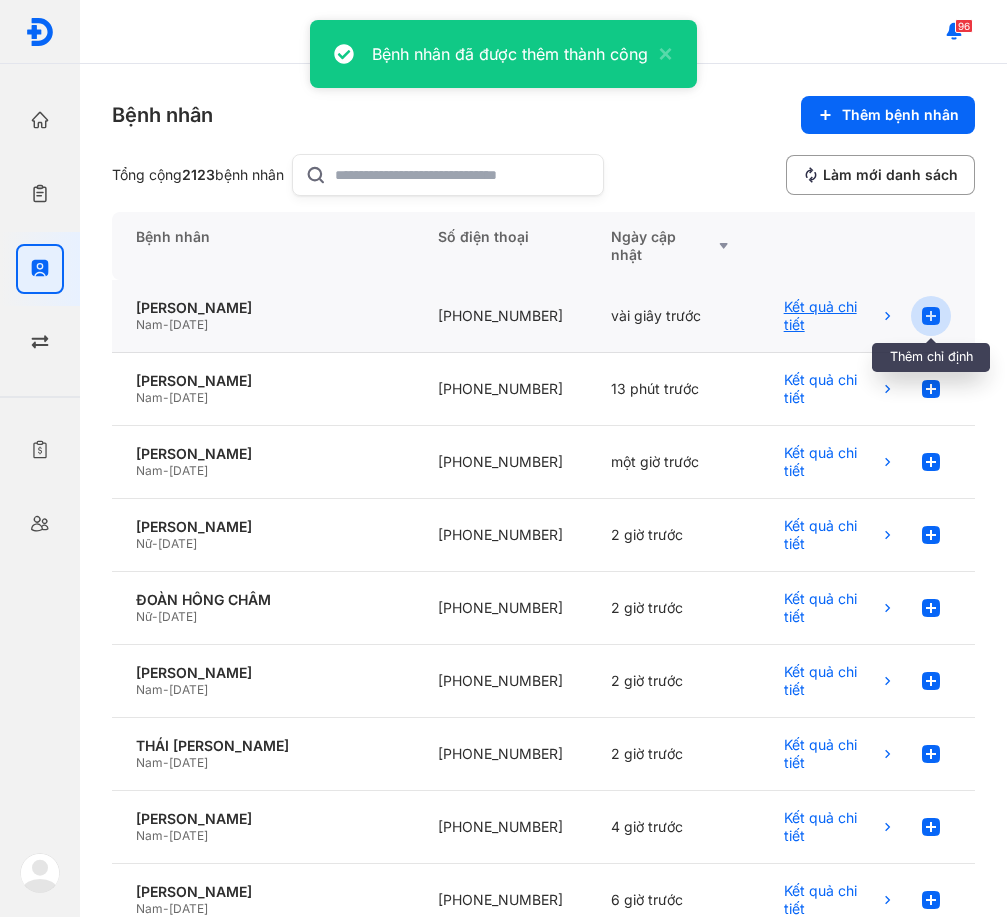 click 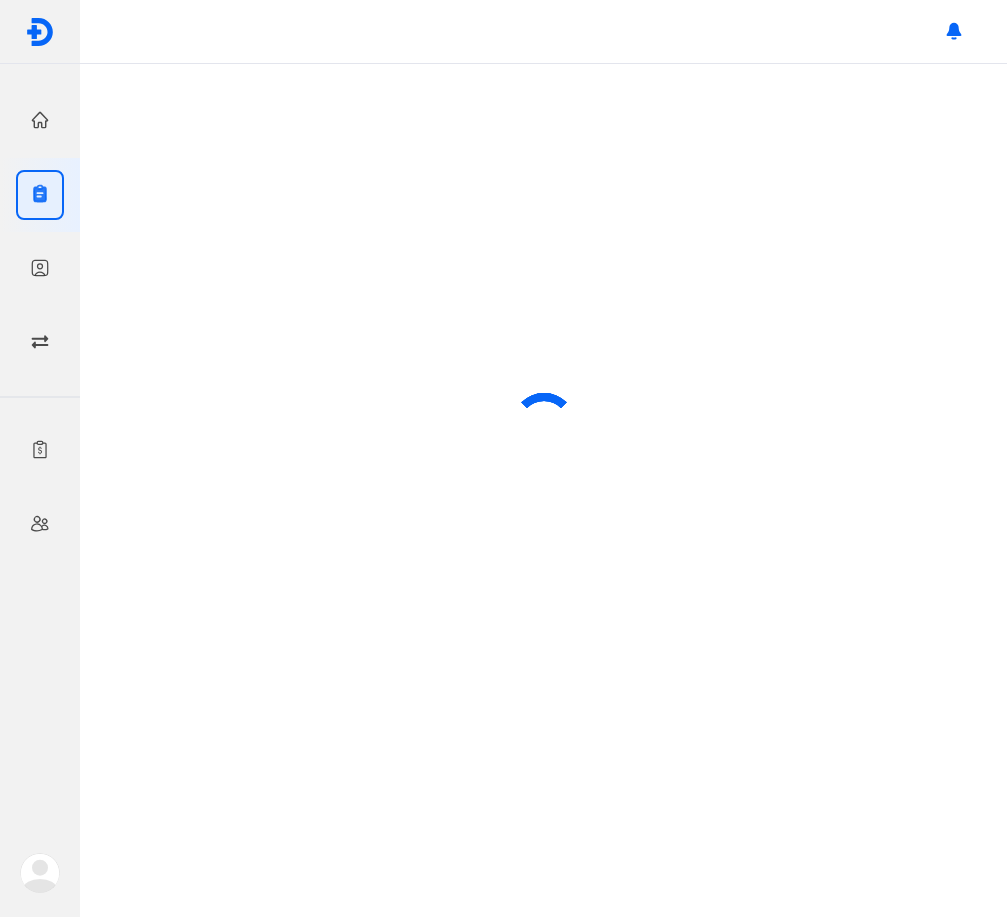 scroll, scrollTop: 0, scrollLeft: 0, axis: both 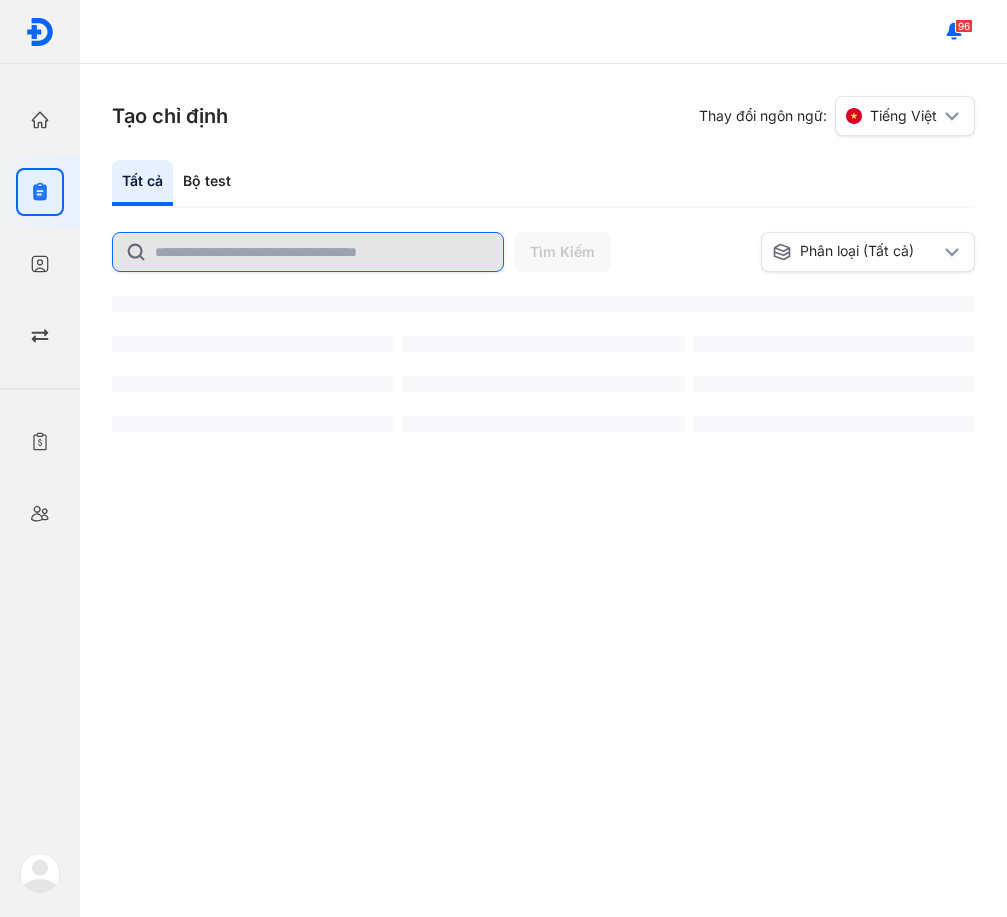 click 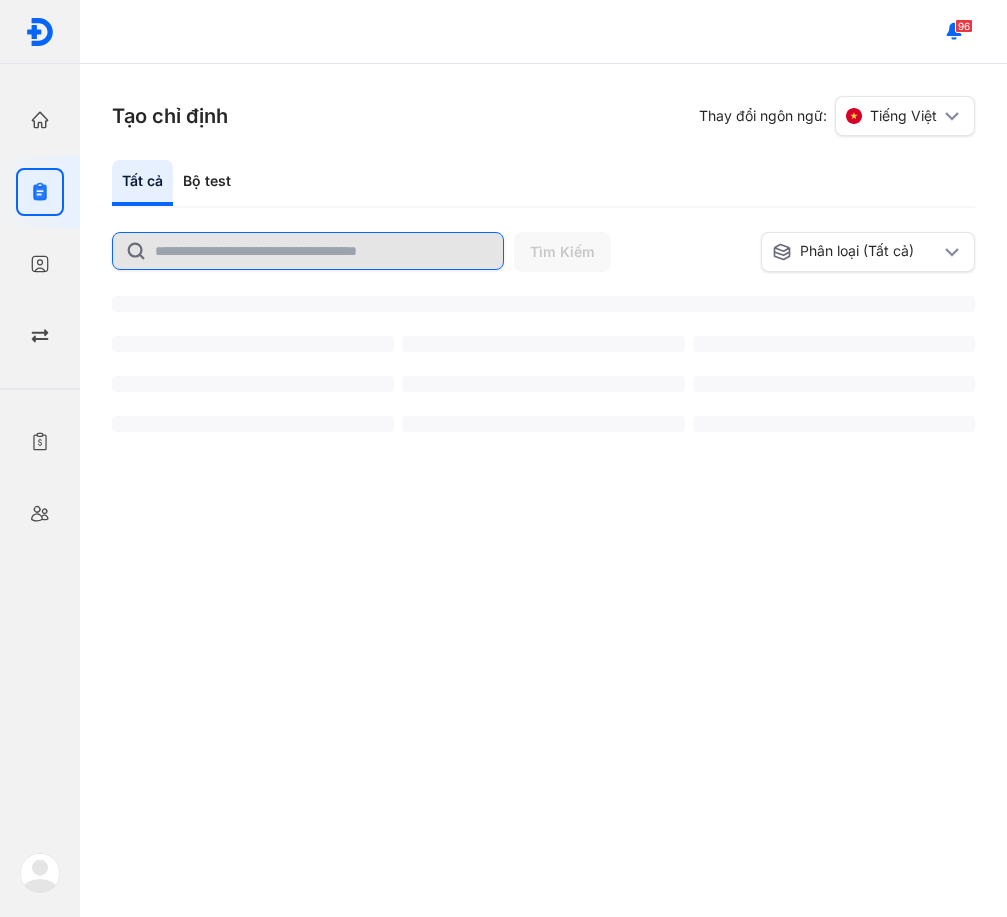 click 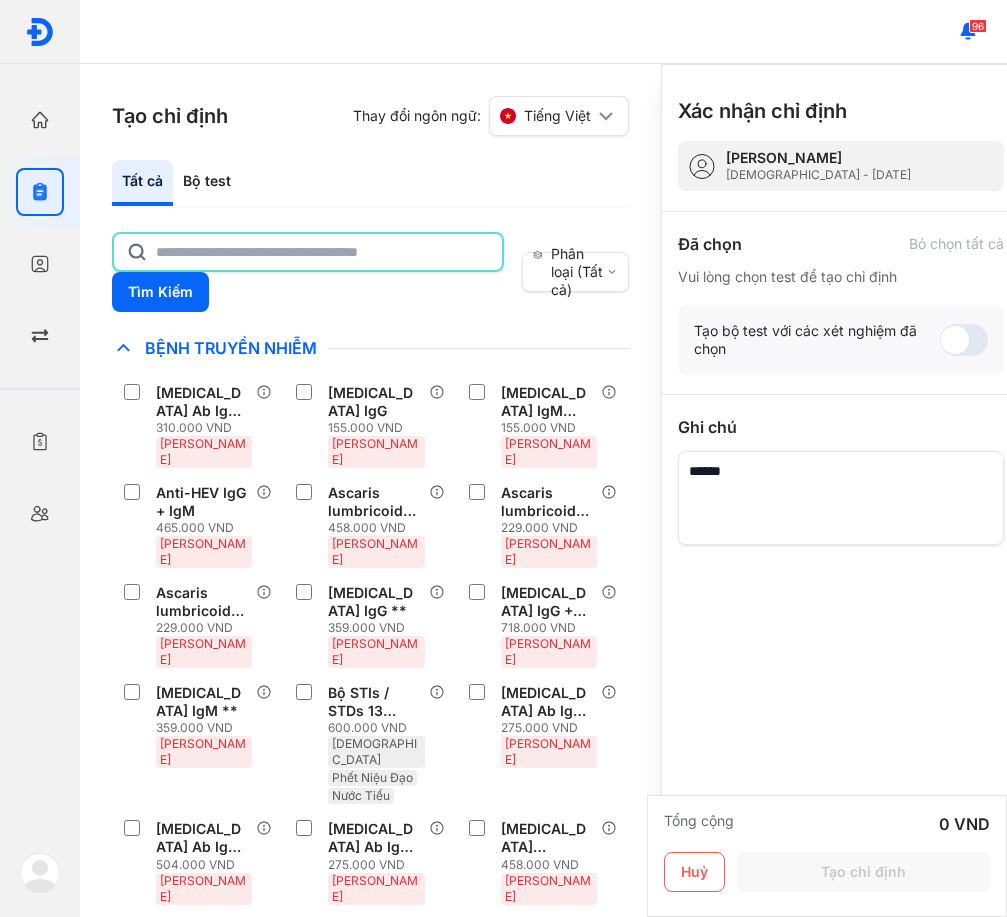 click 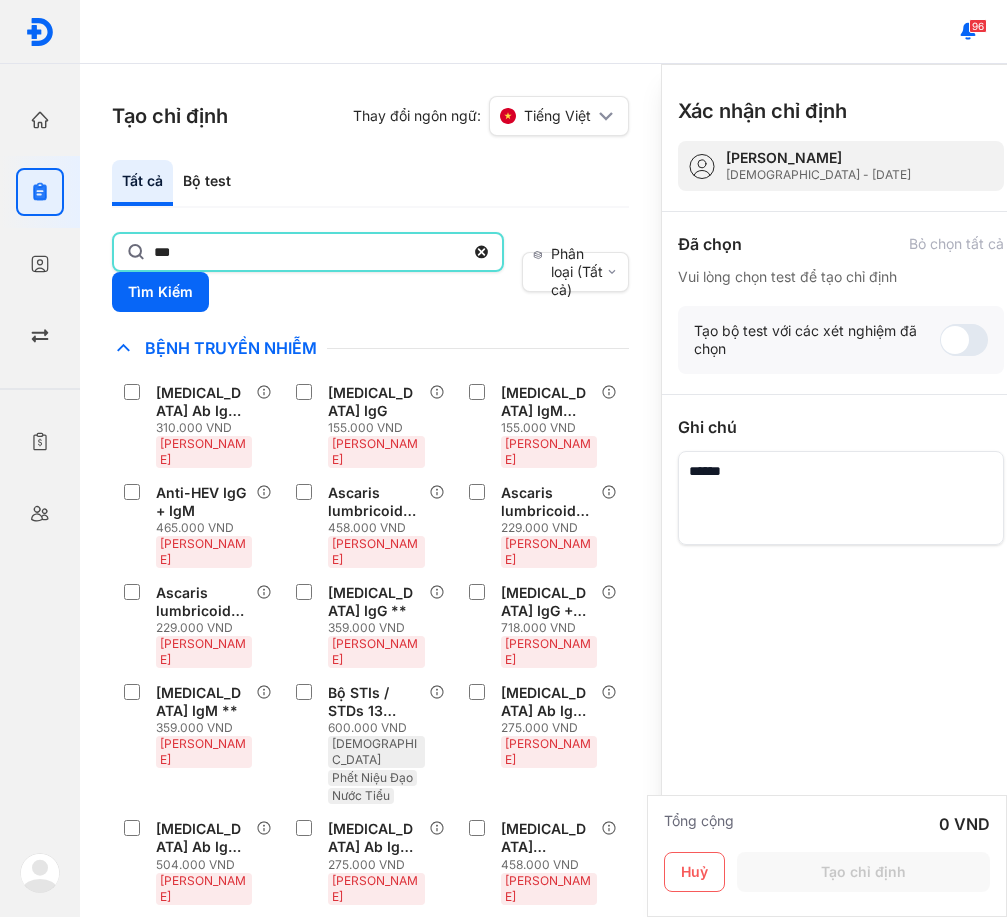 type on "***" 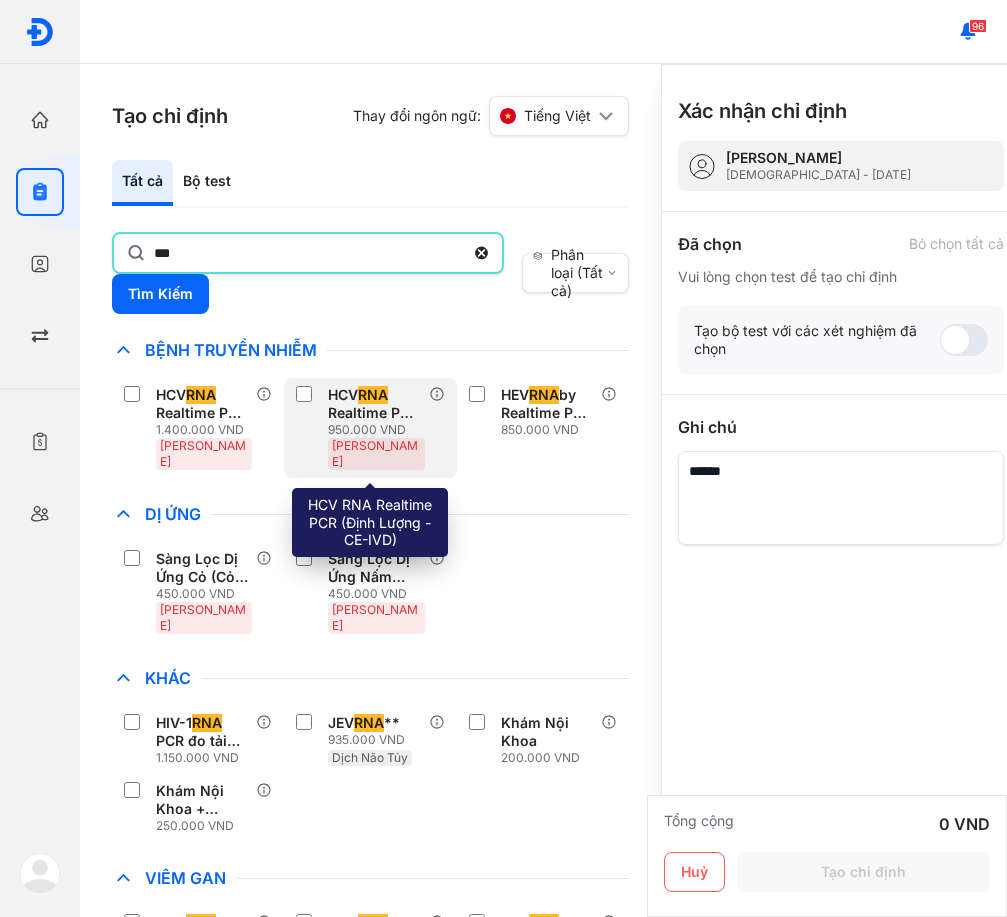 click on "HCV  RNA  Realtime PCR ([PERSON_NAME] - CE-IVD)" at bounding box center (374, 404) 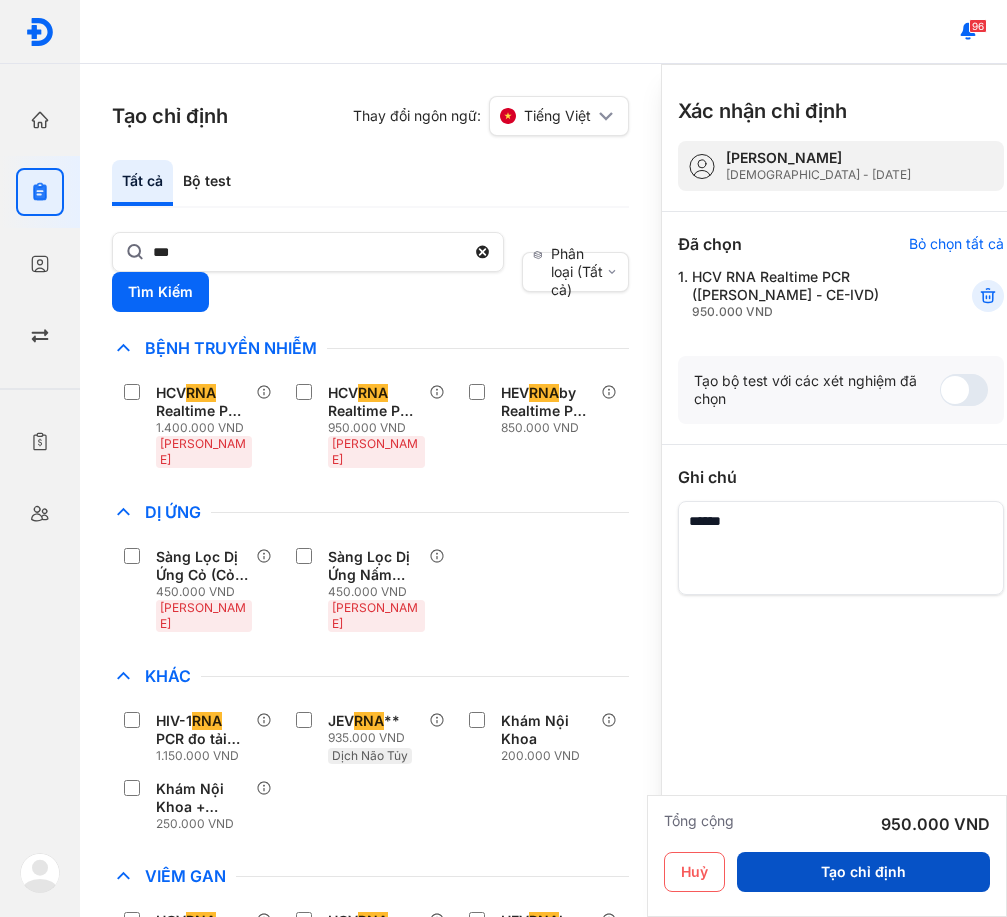 click on "Tạo chỉ định" at bounding box center [863, 872] 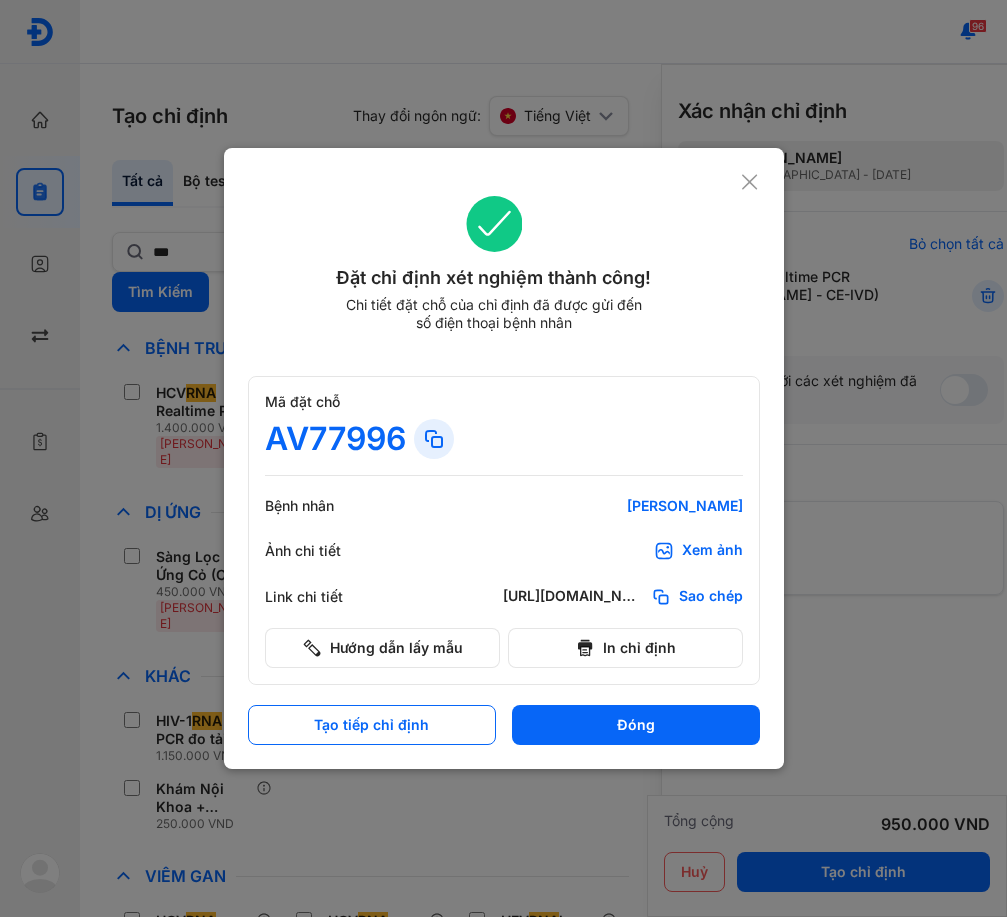 click 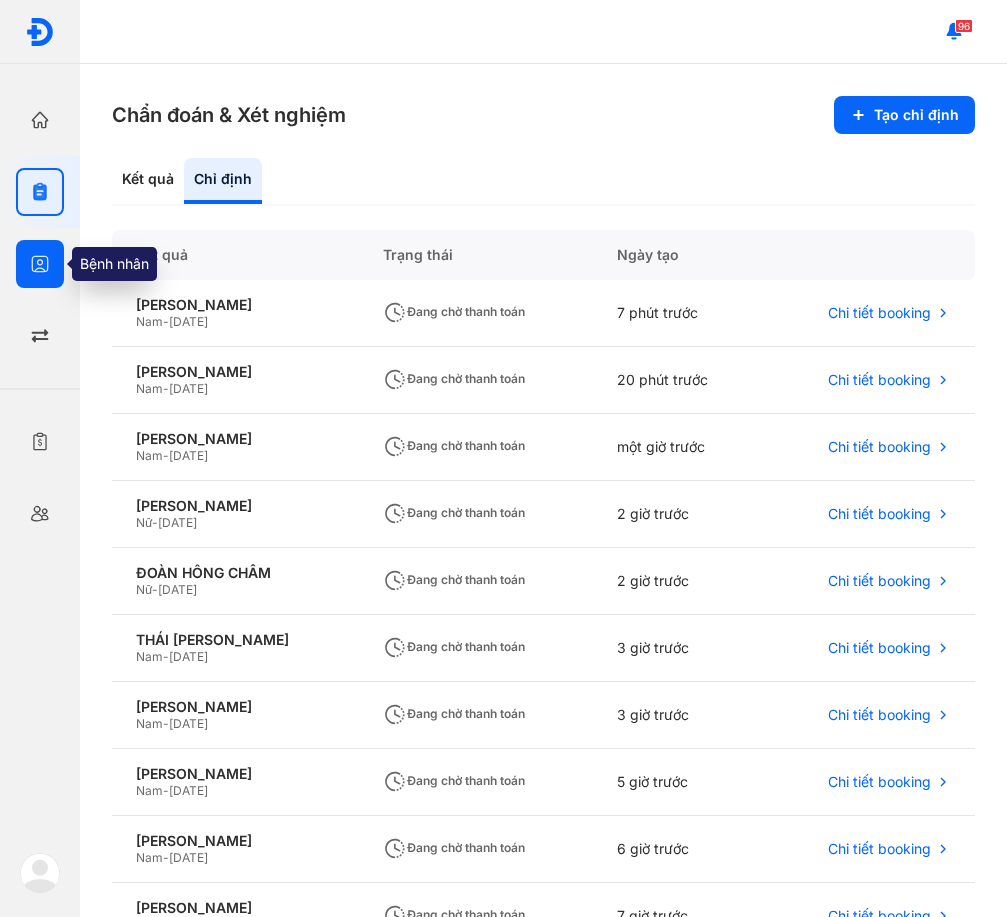 click 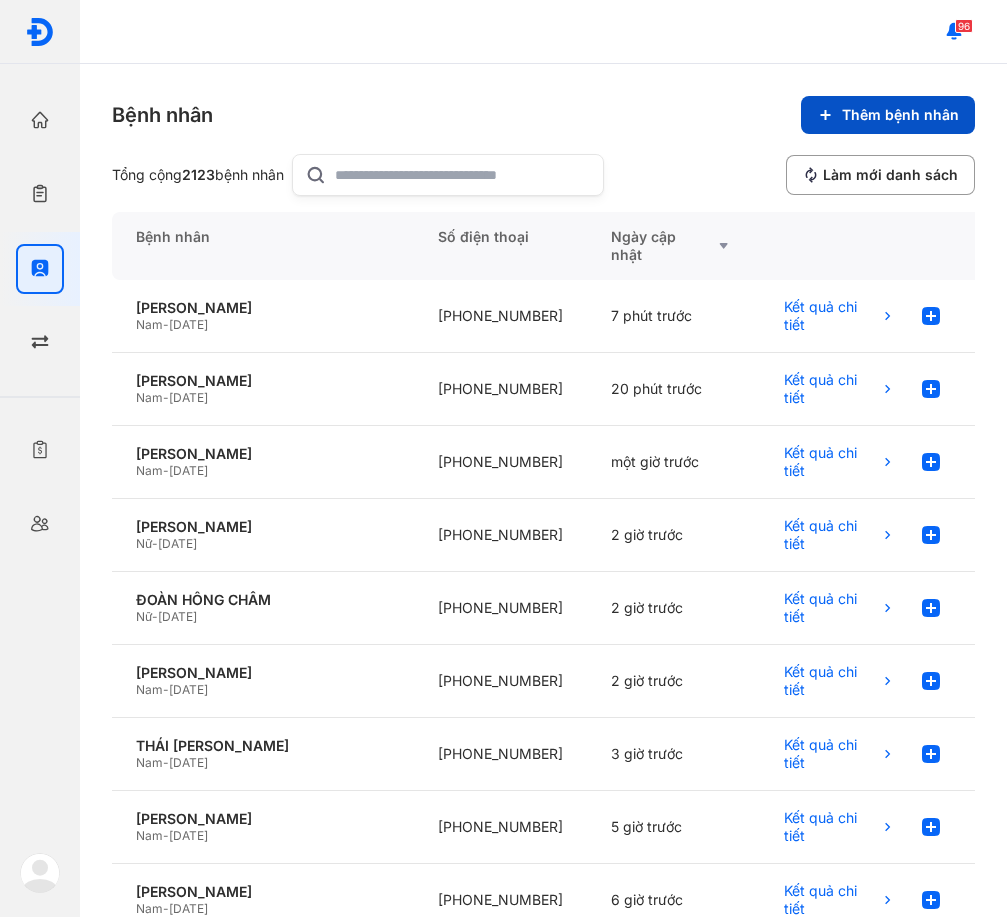 click on "Thêm bệnh nhân" 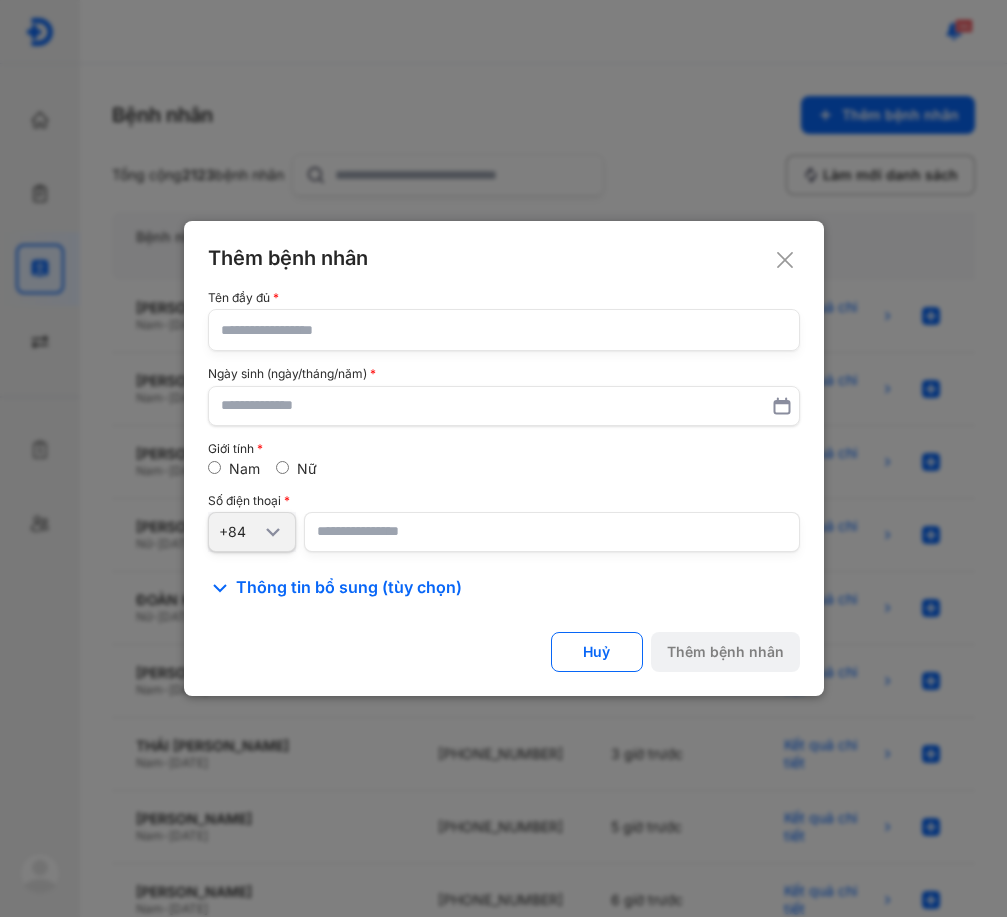 click 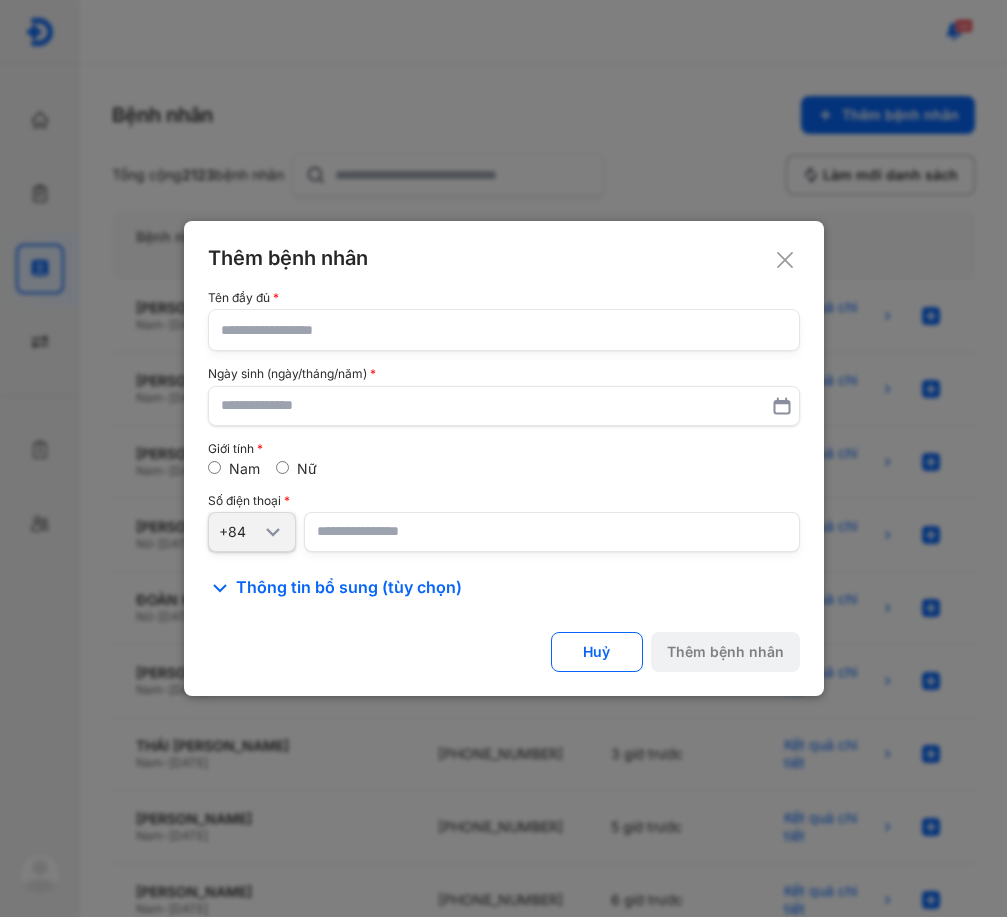 click 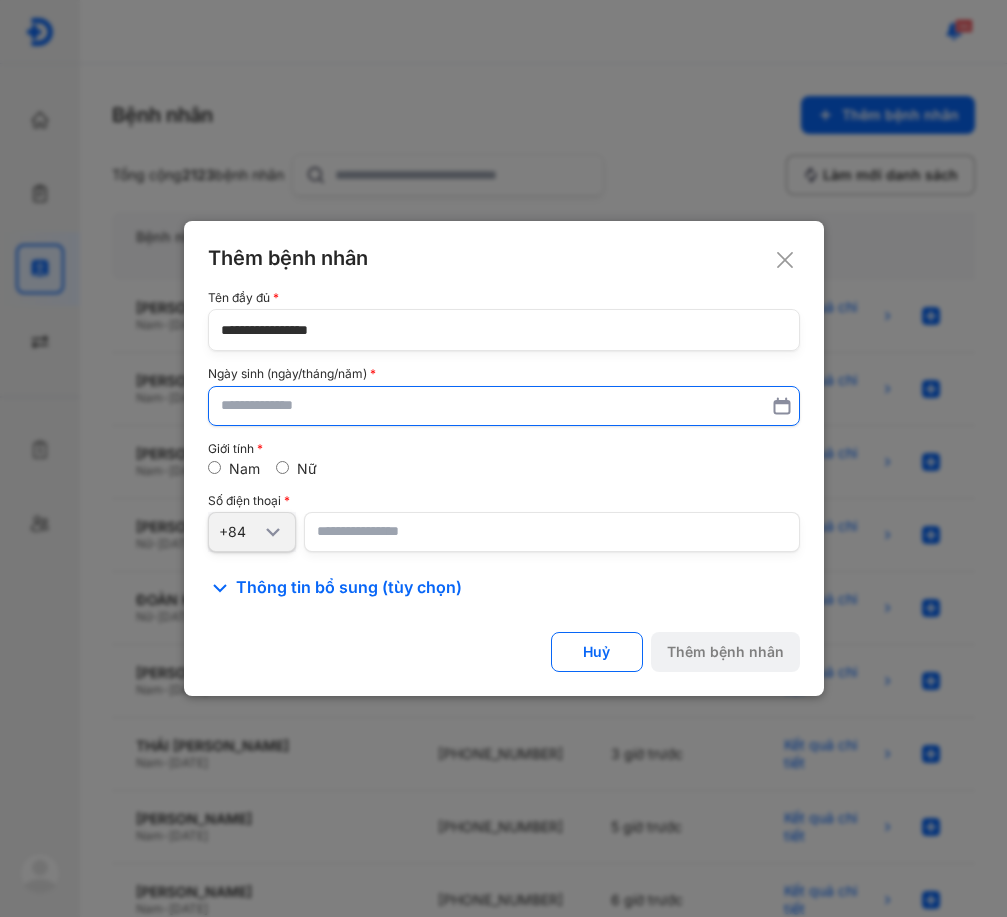 type on "**********" 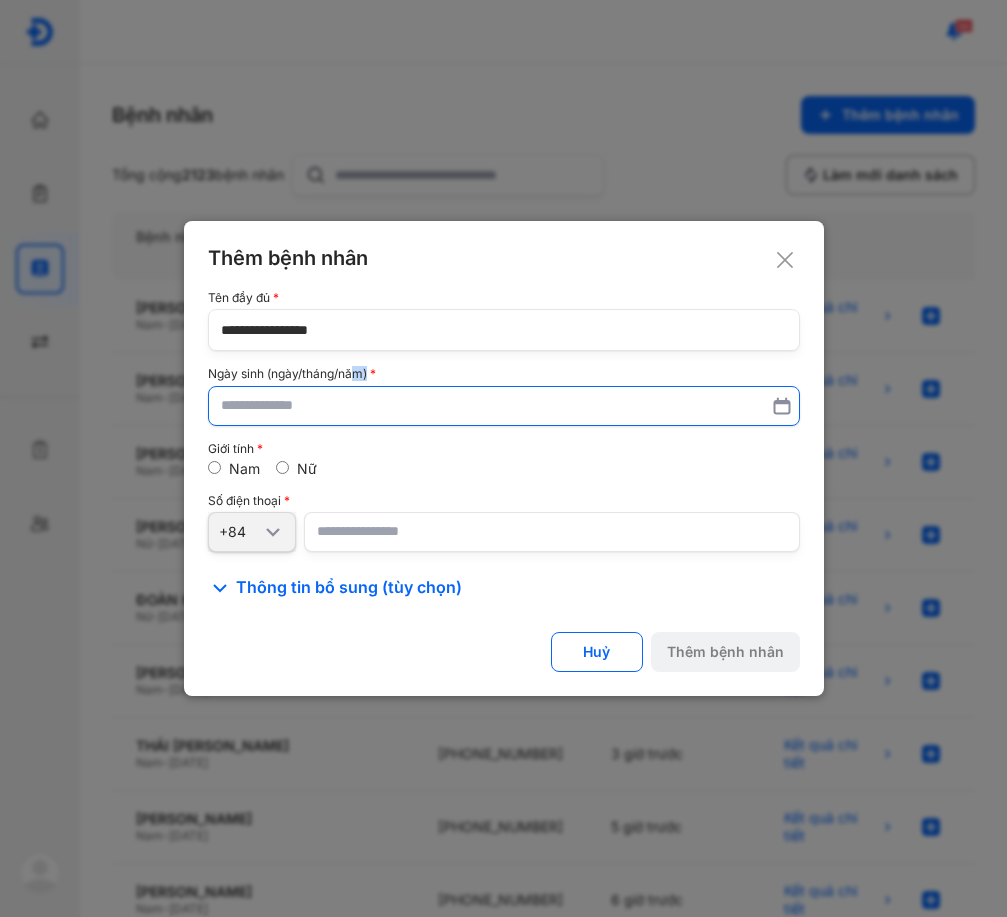 click on "Ngày sinh (ngày/tháng/năm)" at bounding box center (504, 396) 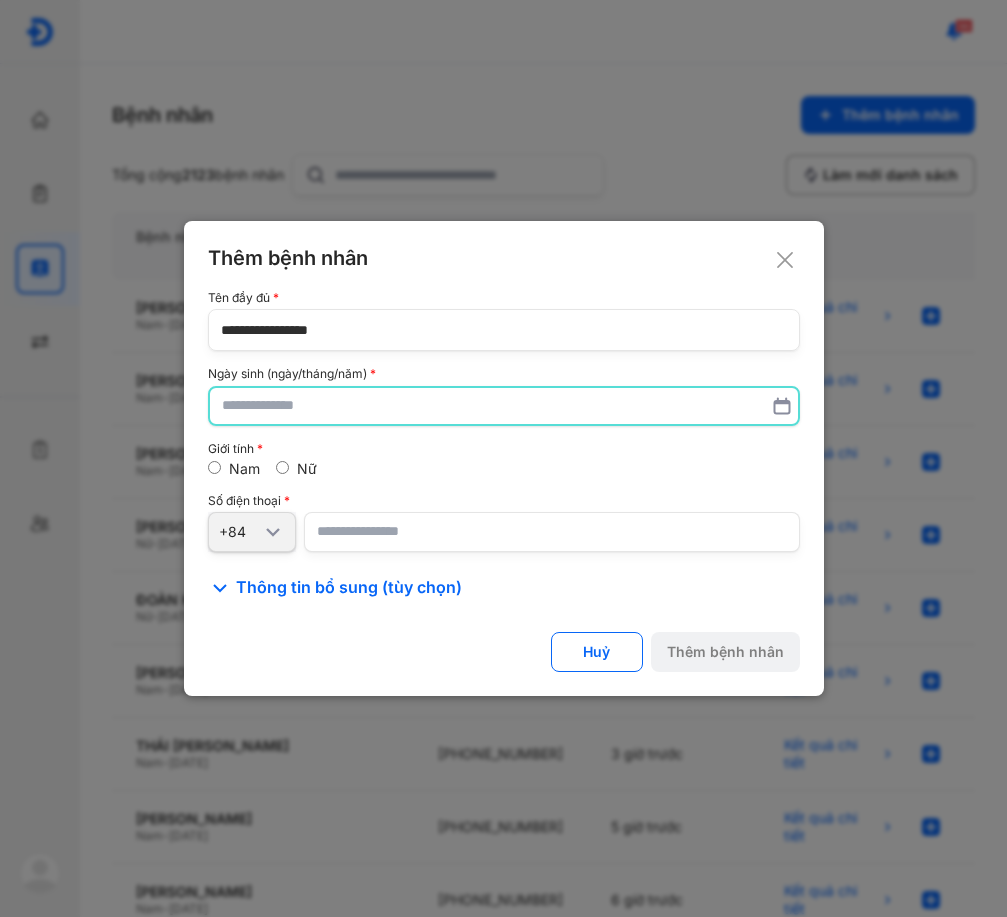 click at bounding box center (504, 406) 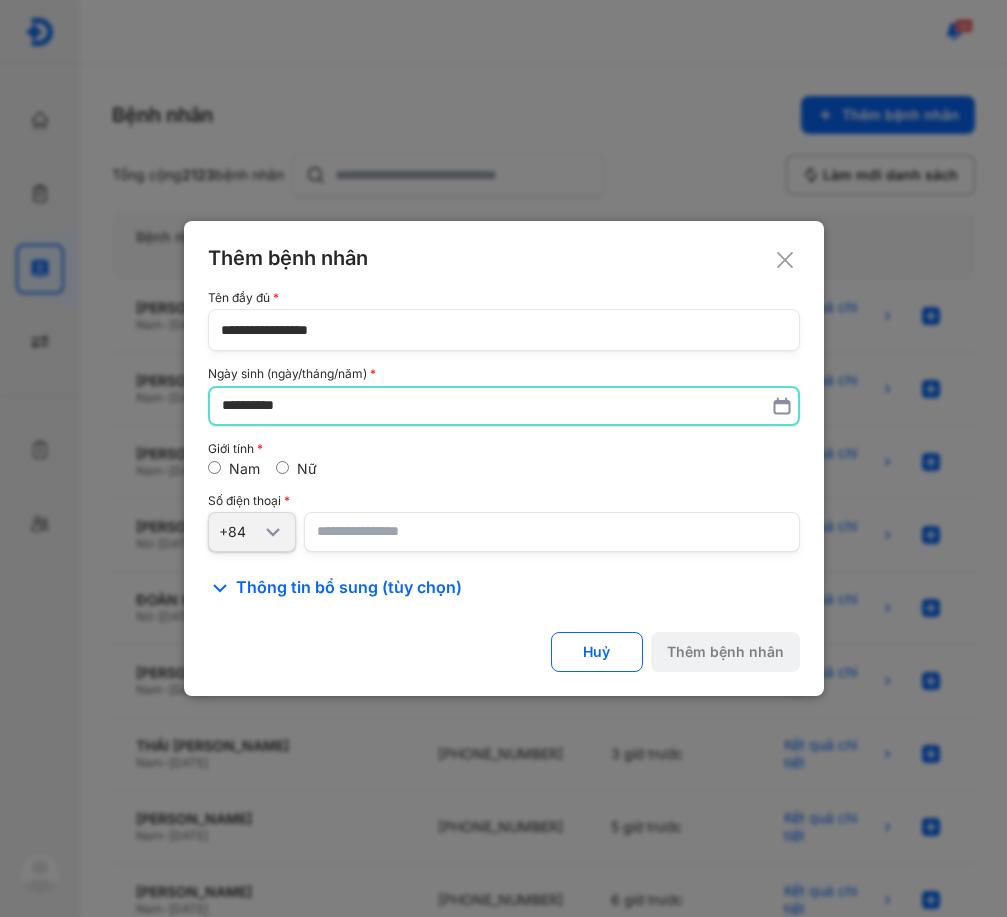 type on "**********" 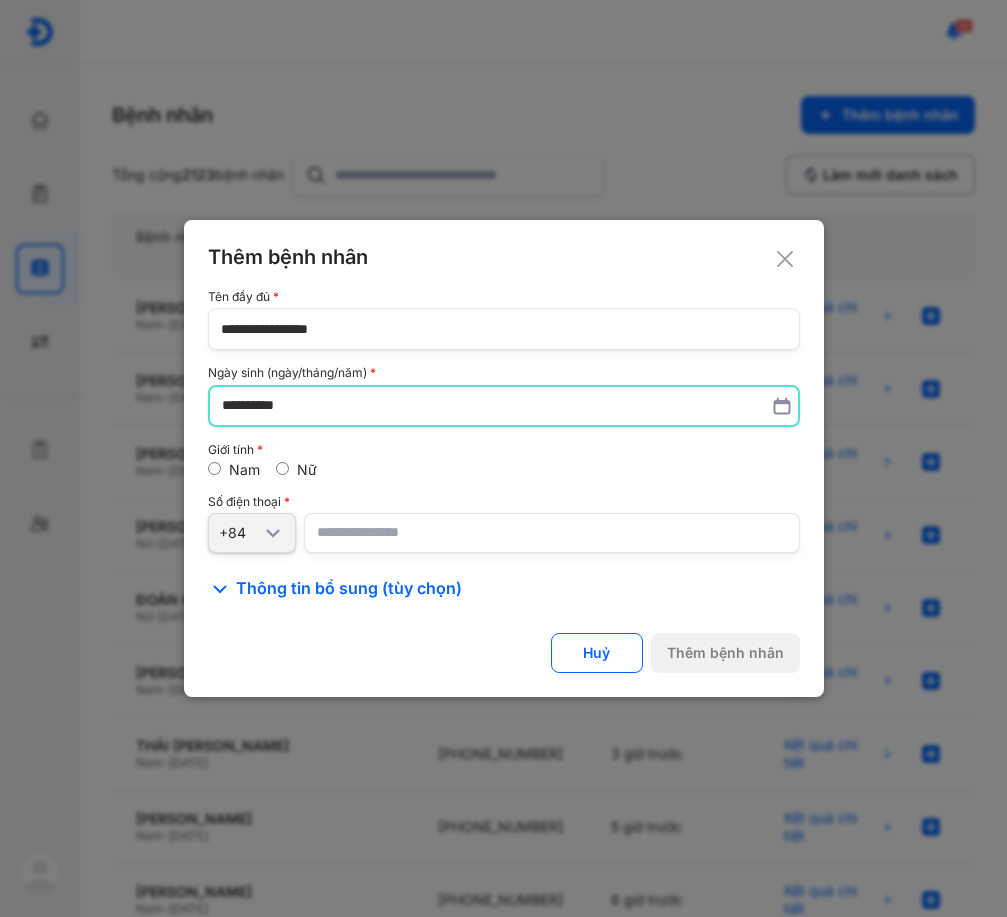 click at bounding box center (552, 533) 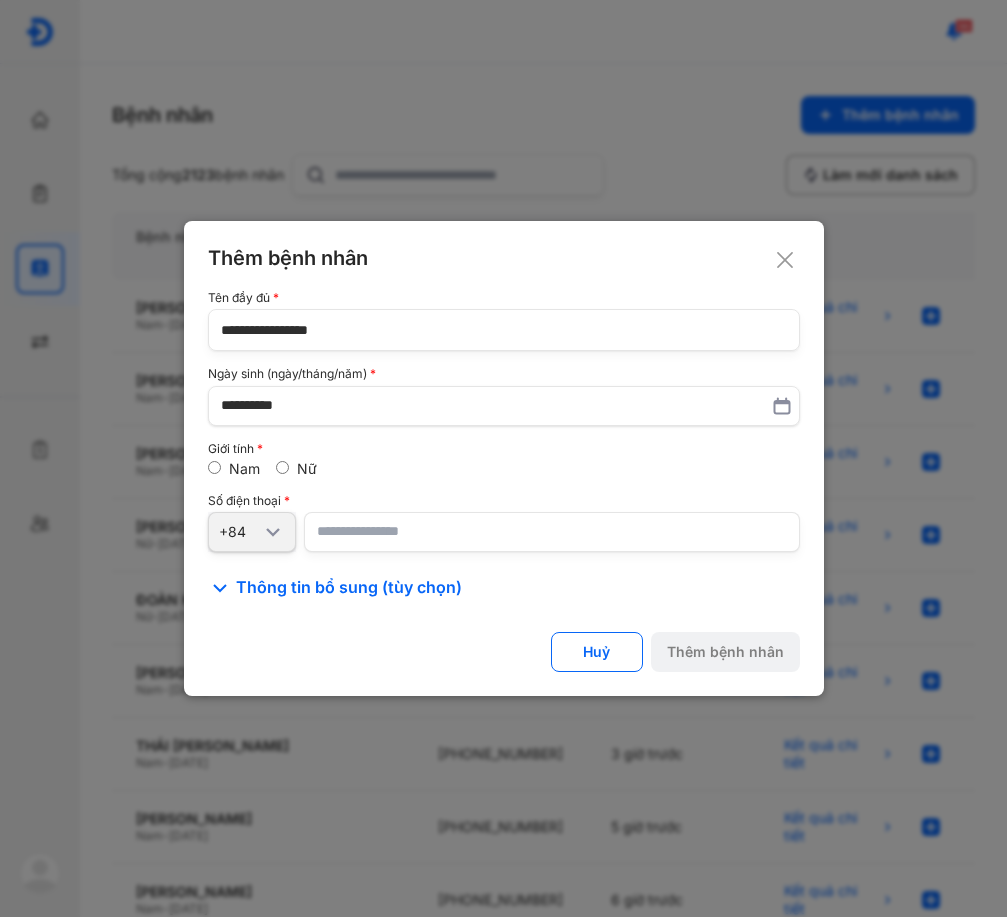click on "Nữ" at bounding box center [307, 468] 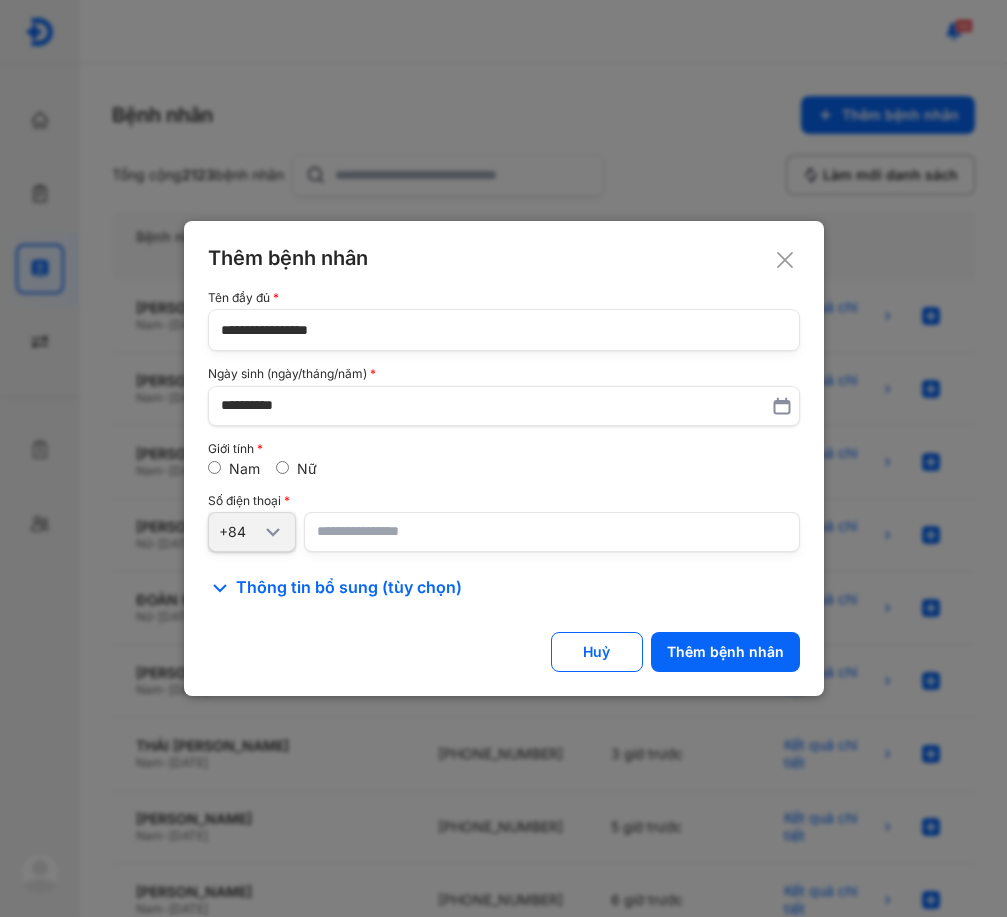 type on "**********" 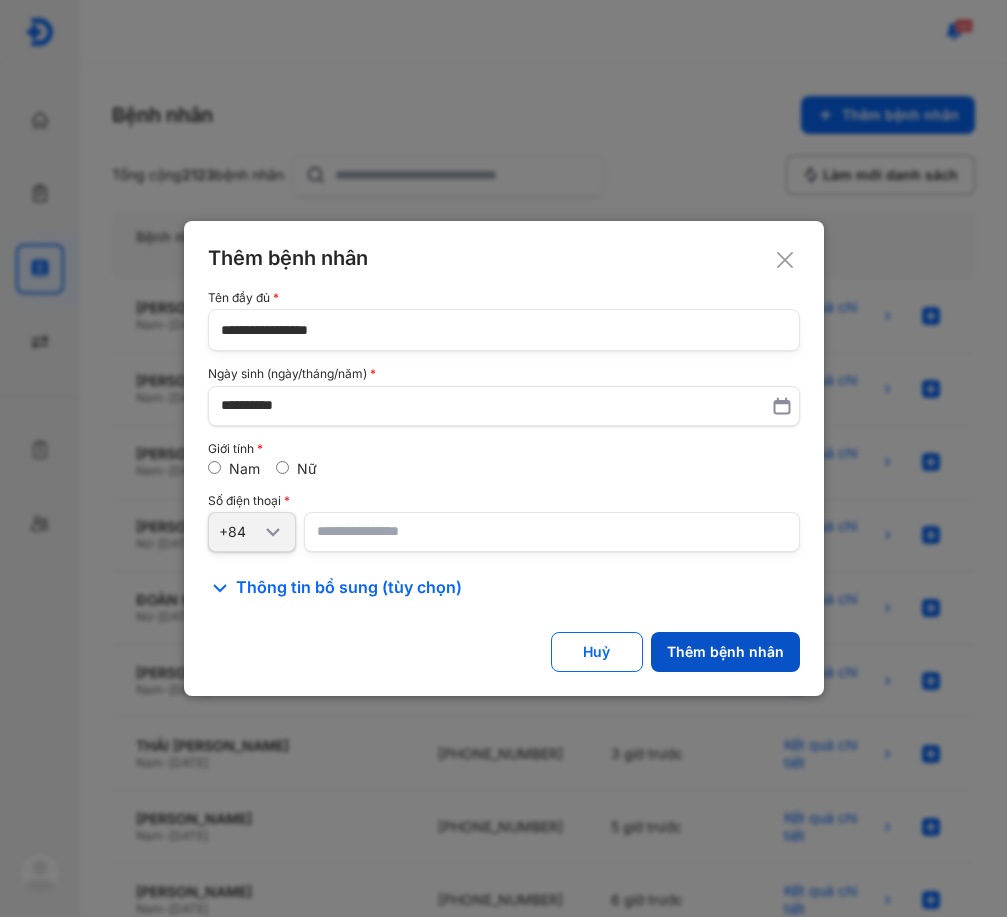 click on "Thêm bệnh nhân" 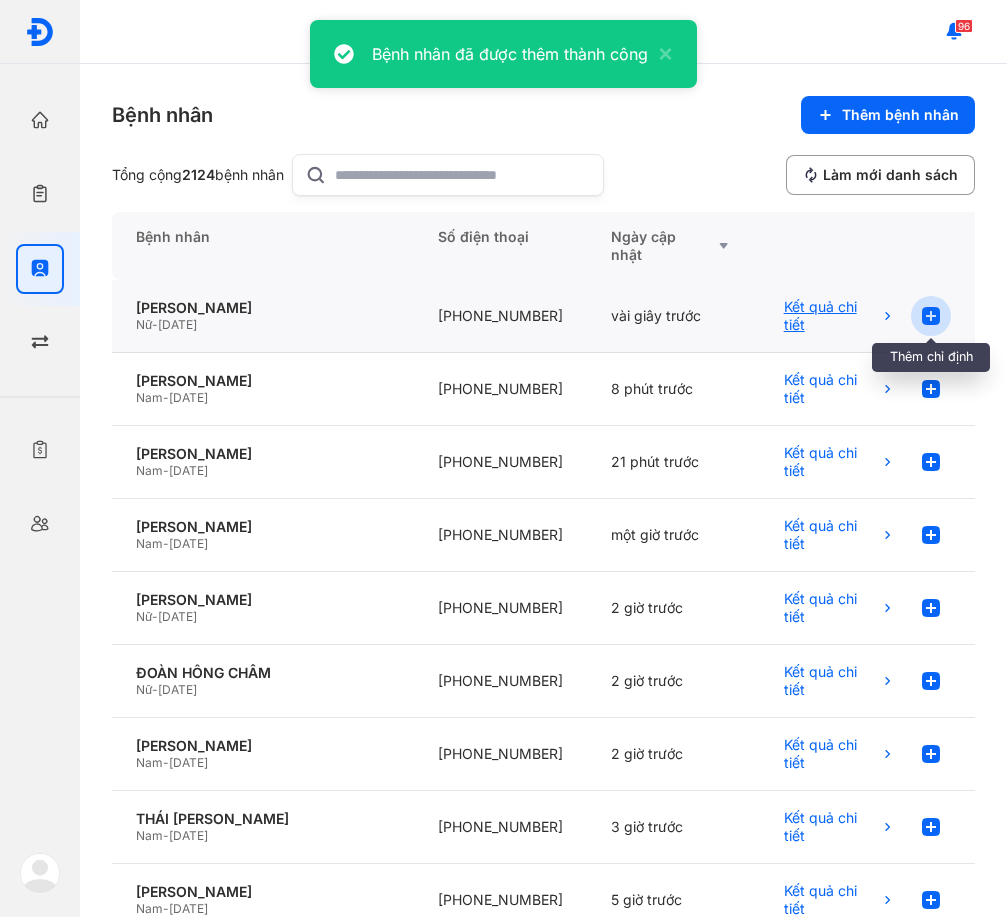 click 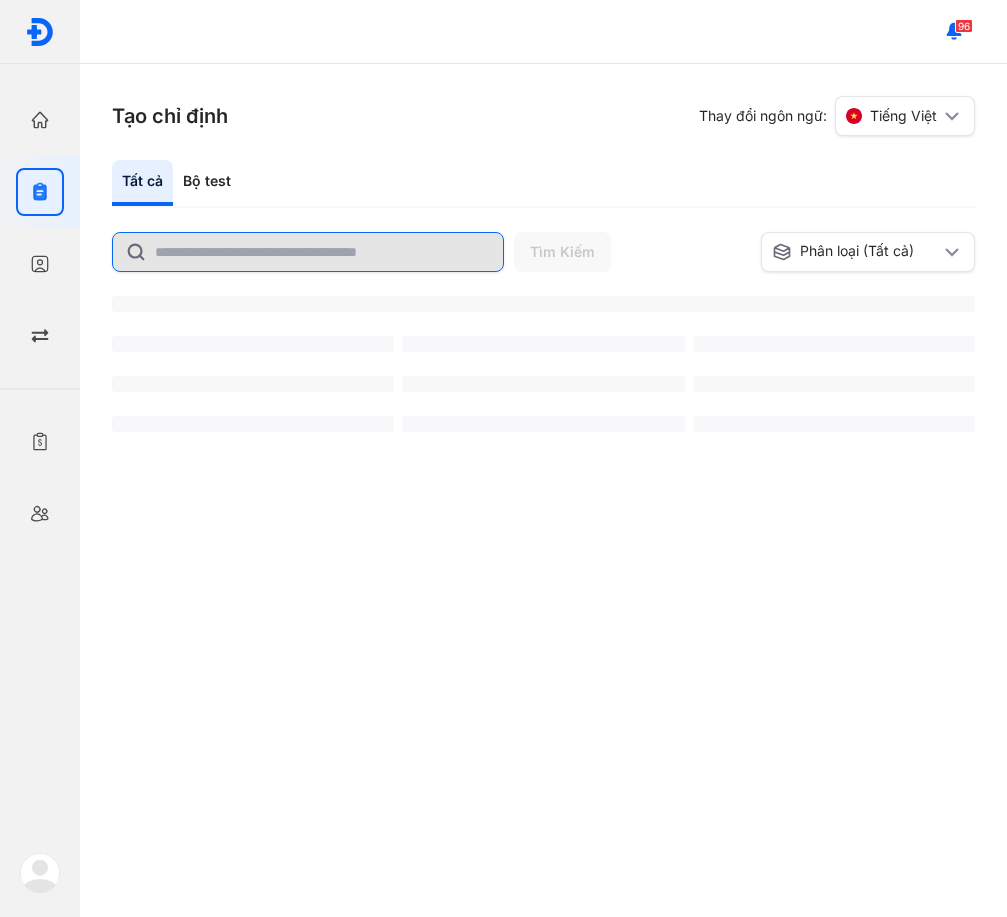 scroll, scrollTop: 0, scrollLeft: 0, axis: both 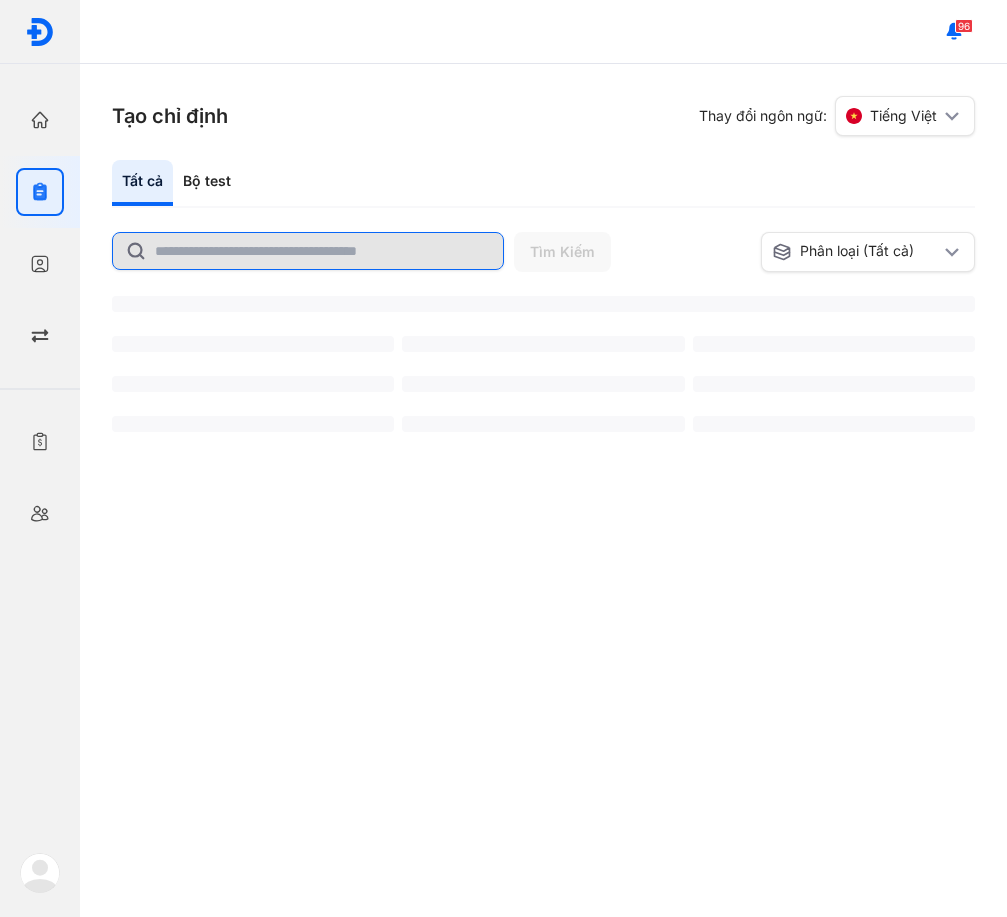 click 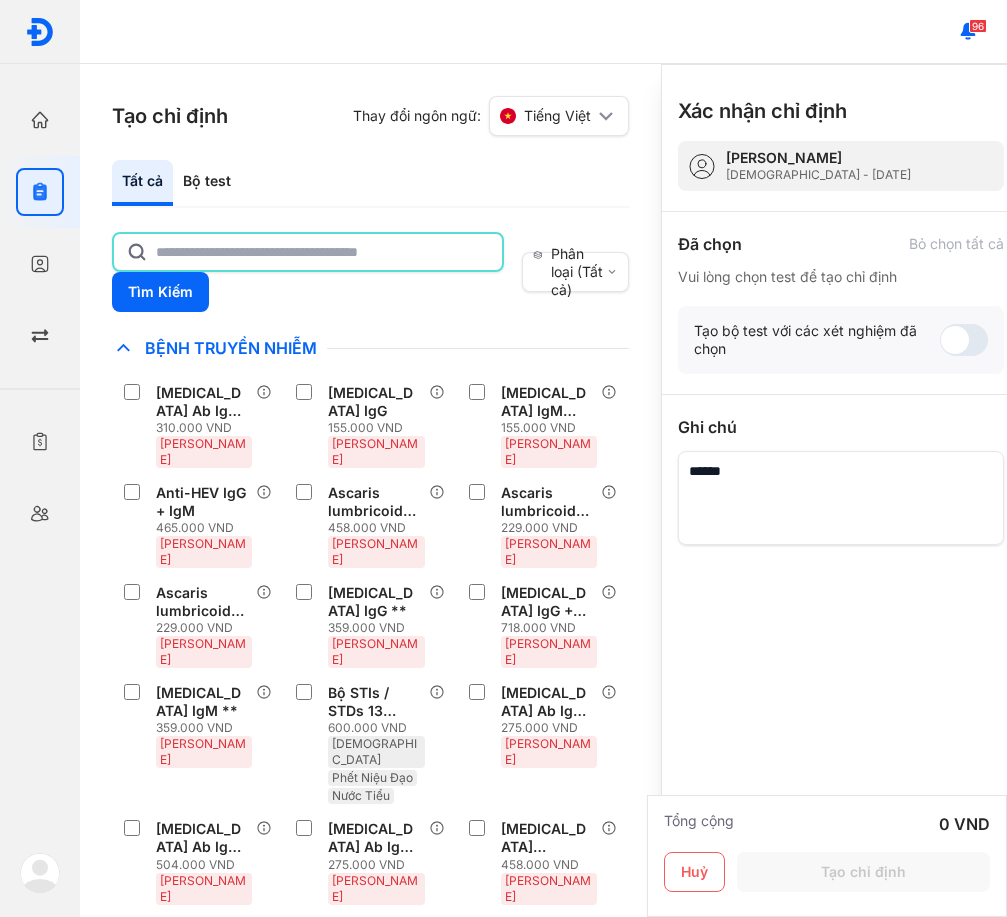 click 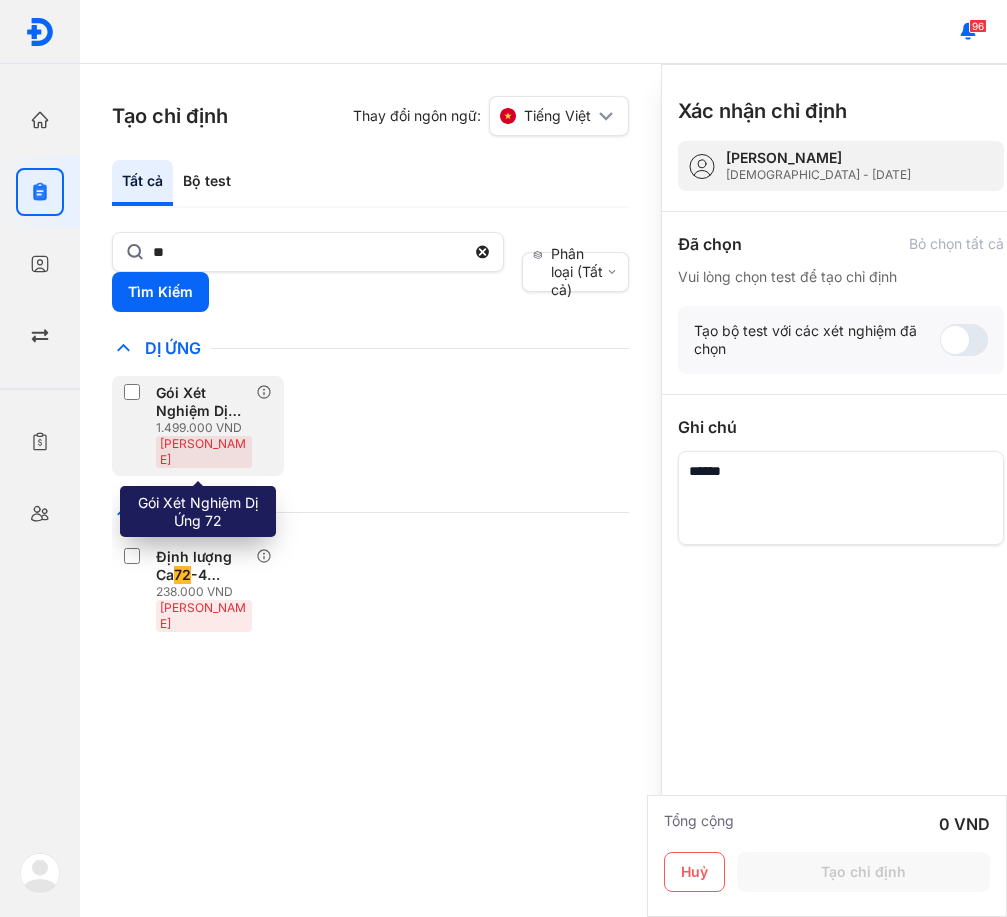 click on "Gói Xét Nghiệm Dị Ứng  72" at bounding box center (202, 402) 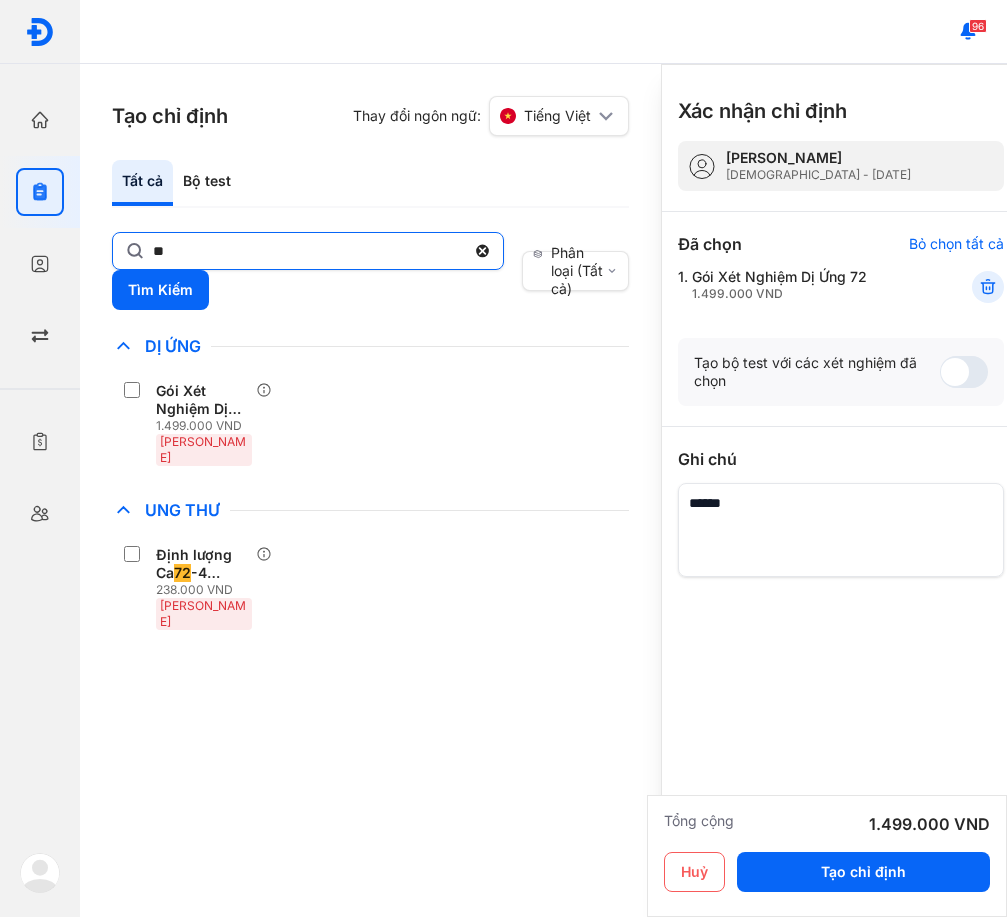 click on "**" 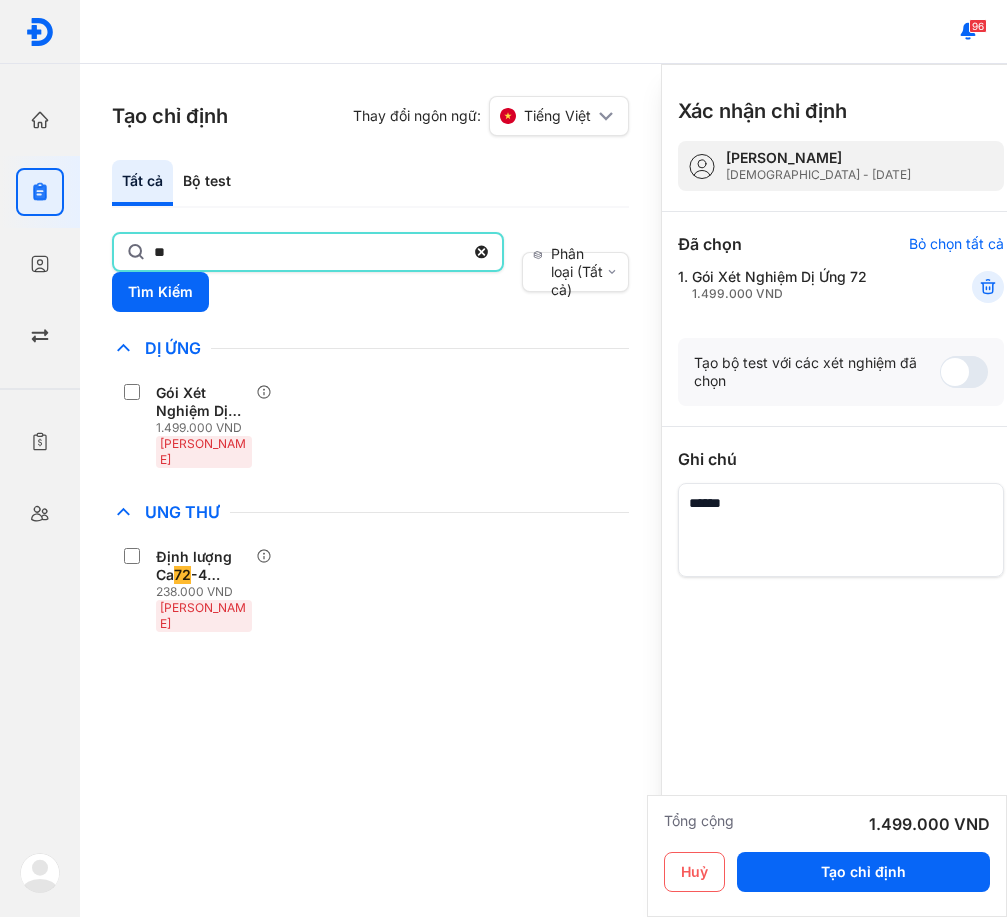 click on "**" 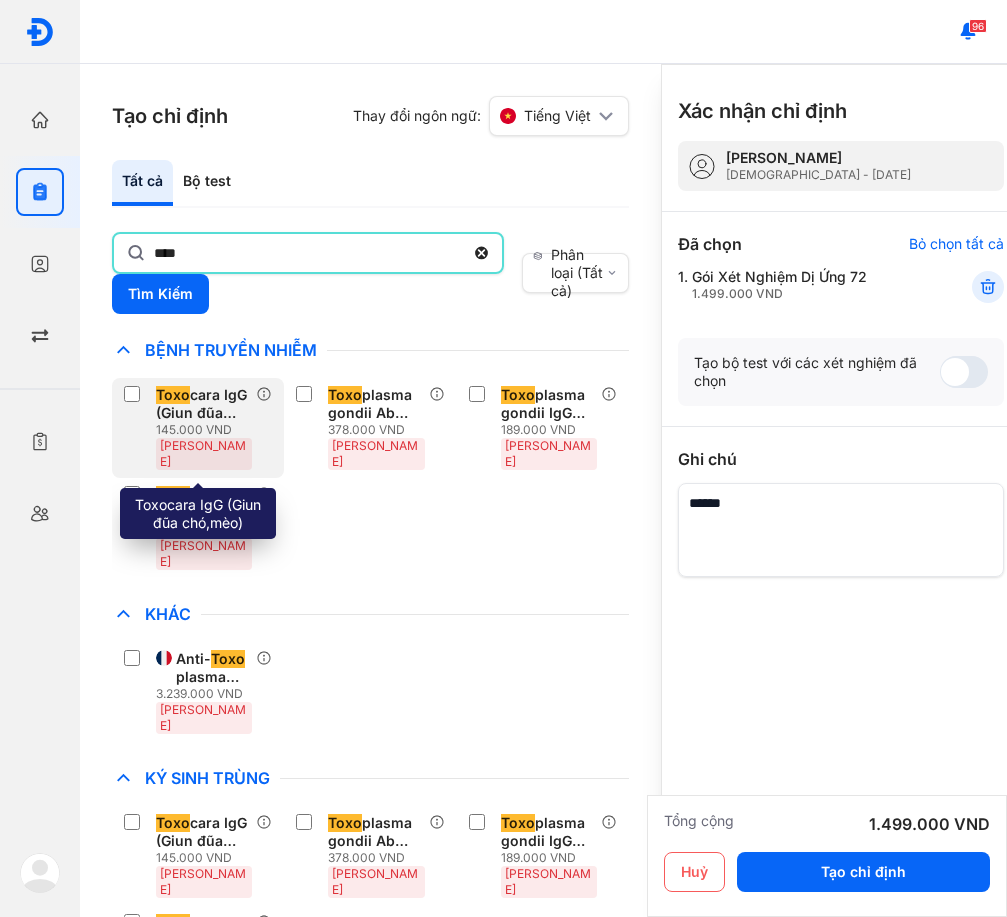 click on "Toxo cara IgG (Giun đũa chó,mèo)" at bounding box center (202, 404) 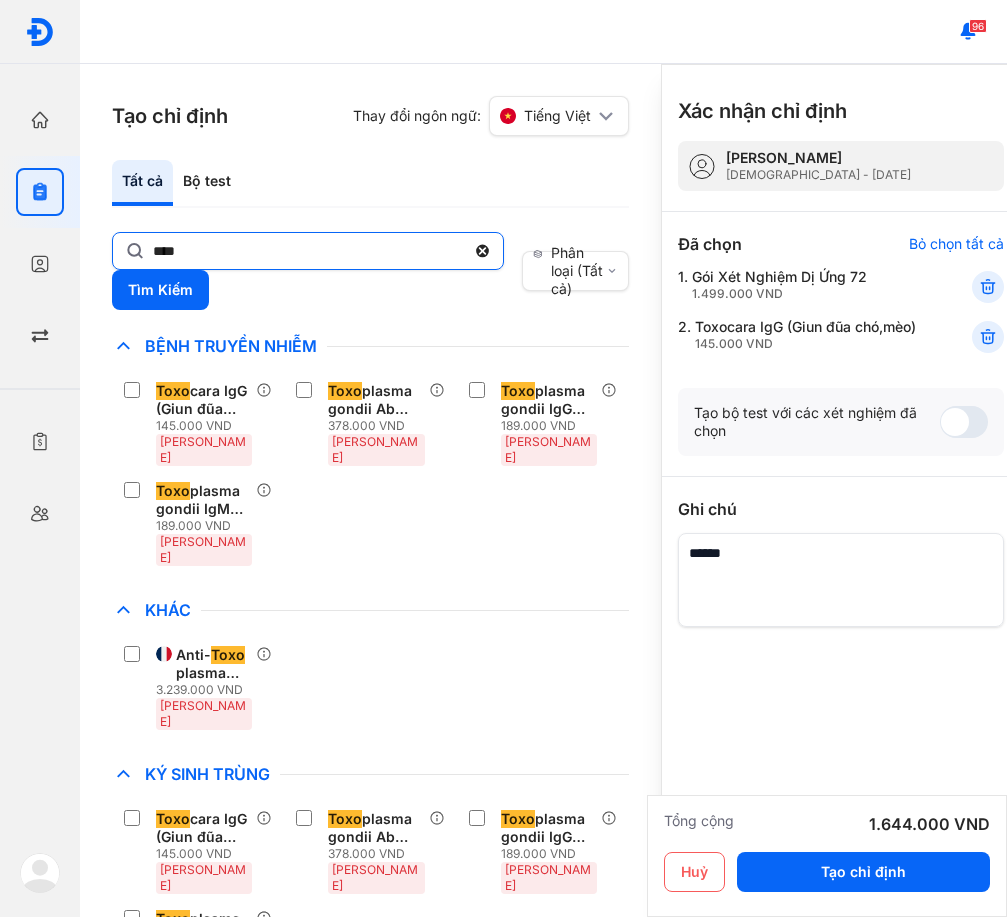 click on "****" 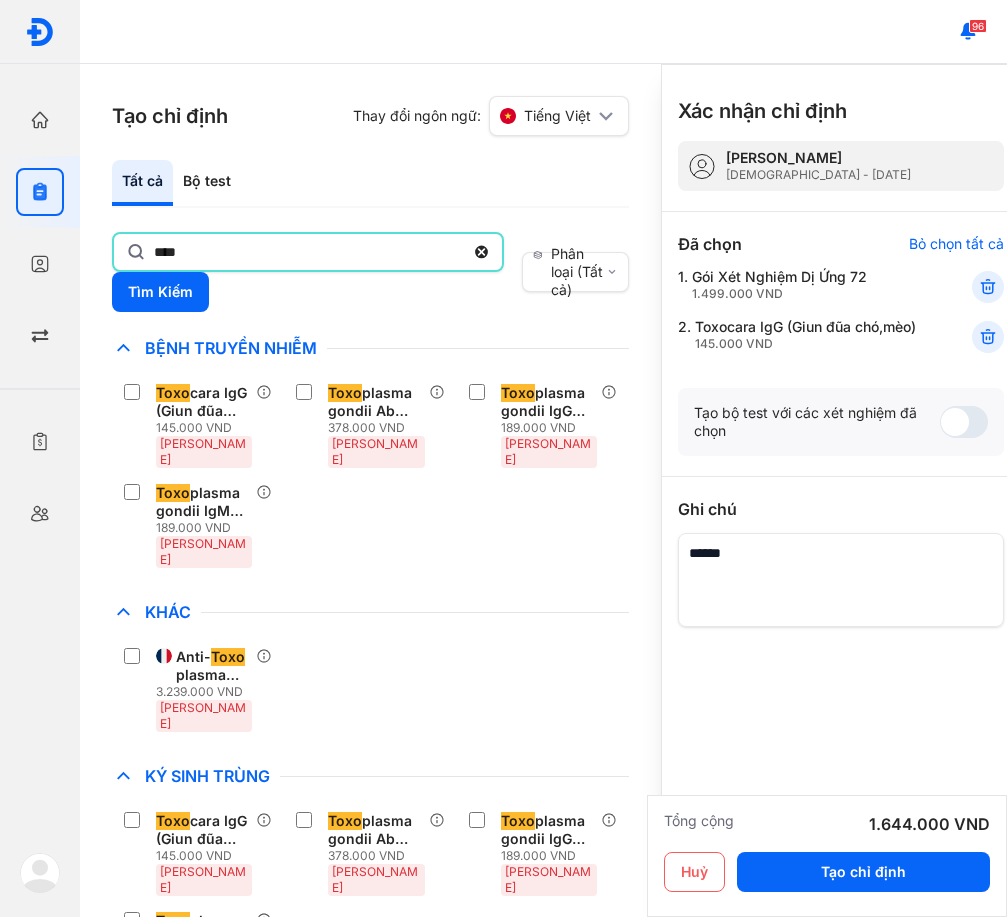 click on "****" 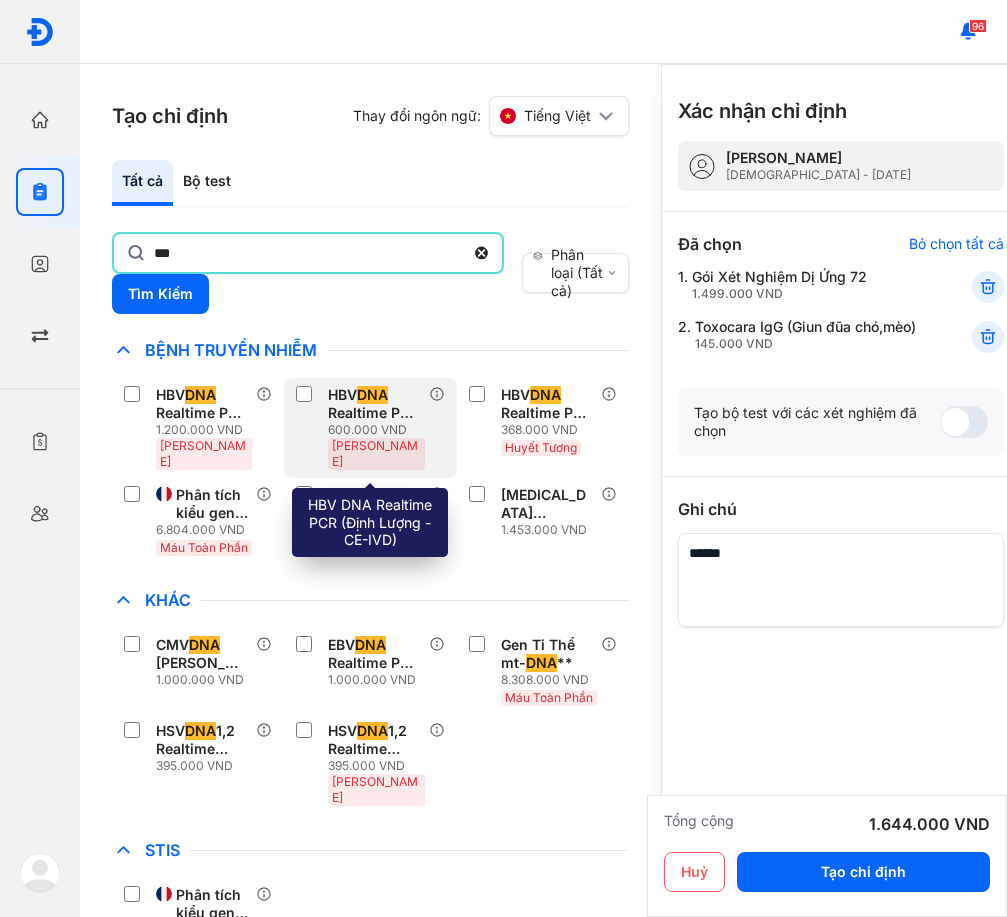click on "HBV  DNA  Realtime PCR ([PERSON_NAME] - CE-IVD)" at bounding box center (374, 404) 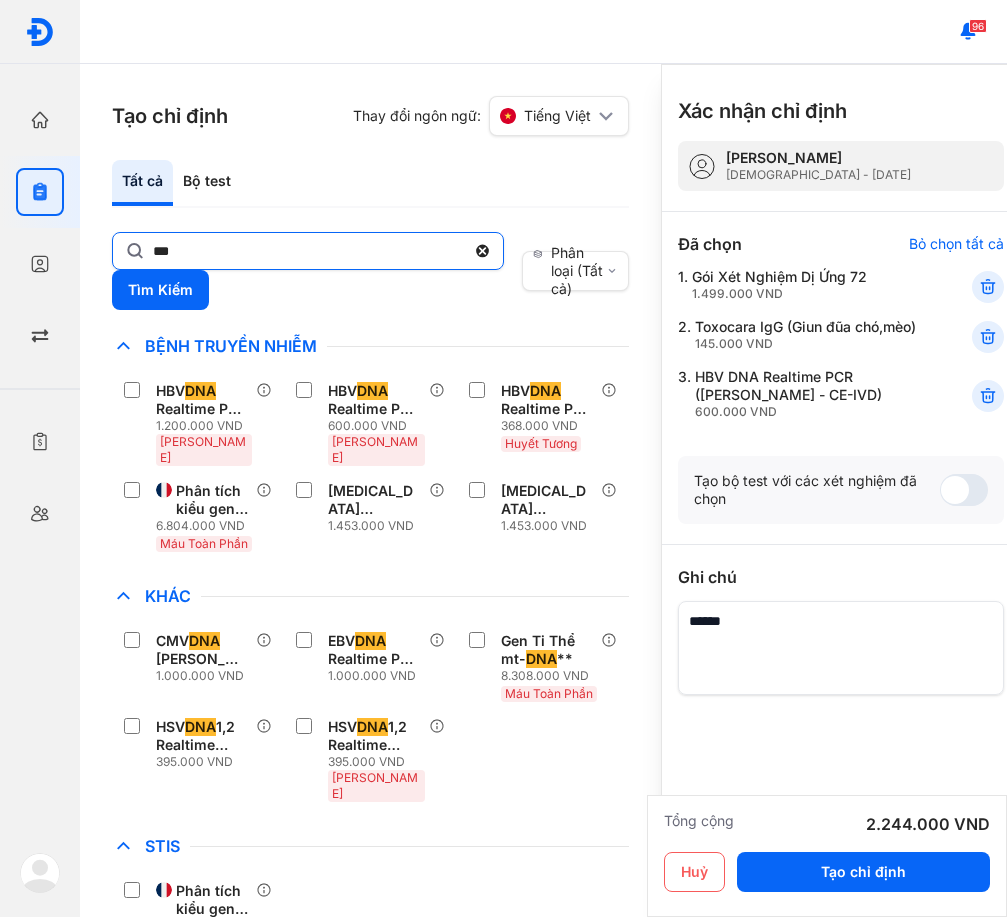click on "***" 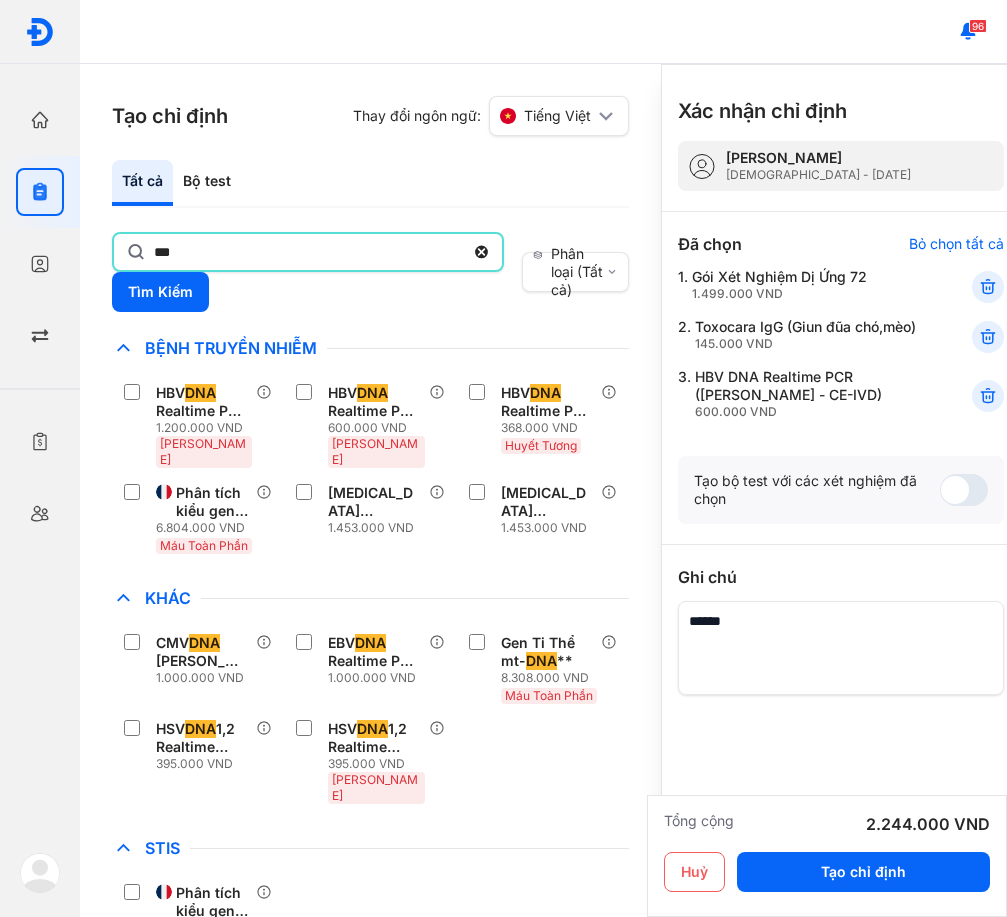 click on "***" 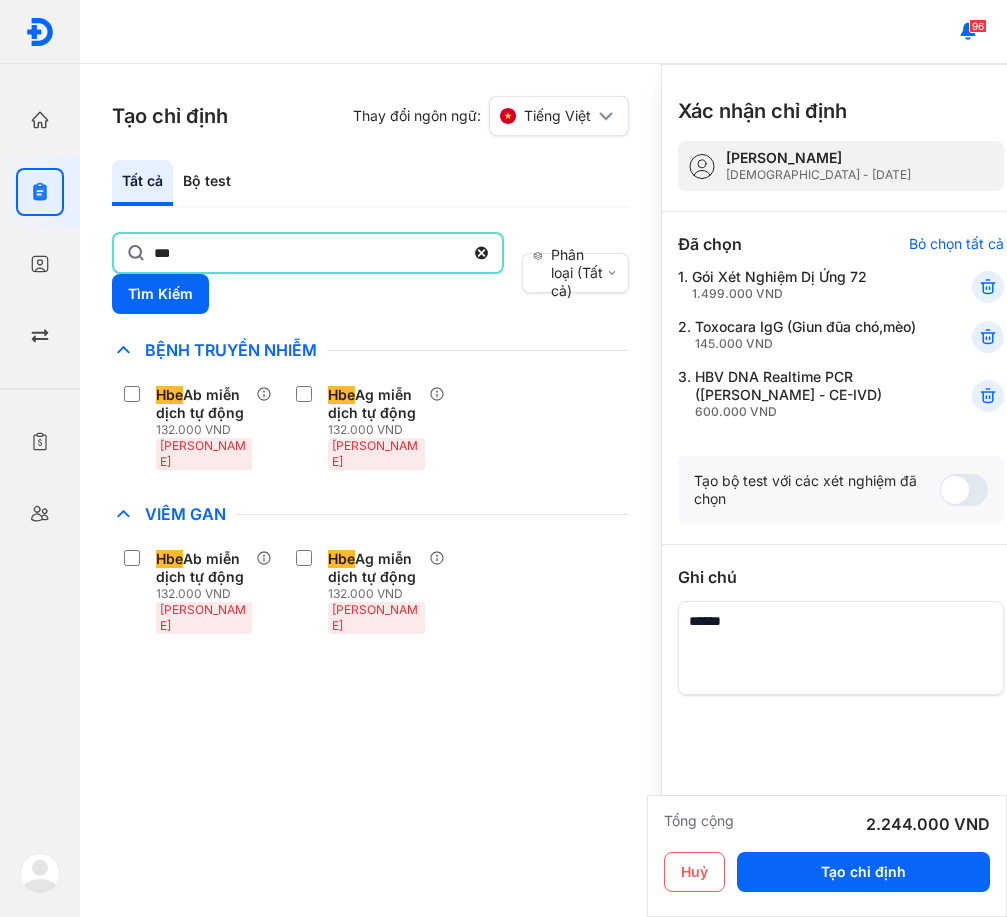 click on "Chỉ định nhiều nhất Bệnh Truyền Nhiễm Hbe Ab miễn dịch tự động 132.000 VND Huyết Thanh Hbe Ag miễn dịch tự động 132.000 VND Huyết Thanh Chẩn Đoán Hình Ảnh Chất Gây Nghiện [MEDICAL_DATA] Di Truyền Dị Ứng Điện Di Độc Chất Đông Máu Gan Hô Hấp Huyết Học Khác Ký Sinh Trùng Nội Tiết Tố & Hóoc-môn Sản Phụ Khoa Sàng Lọc Tiền Sinh STIs Sức Khỏe Nam Giới Thận Tiểu Đường Tim Mạch Tổng Quát Tự Miễn Tuyến Giáp Ung Thư Vi Chất Vi Sinh Viêm Gan Hbe Ab miễn dịch tự động 132.000 VND Huyết Thanh Hbe Ag miễn dịch tự động 132.000 VND Huyết Thanh Yếu Tố Viêm" at bounding box center [370, 627] 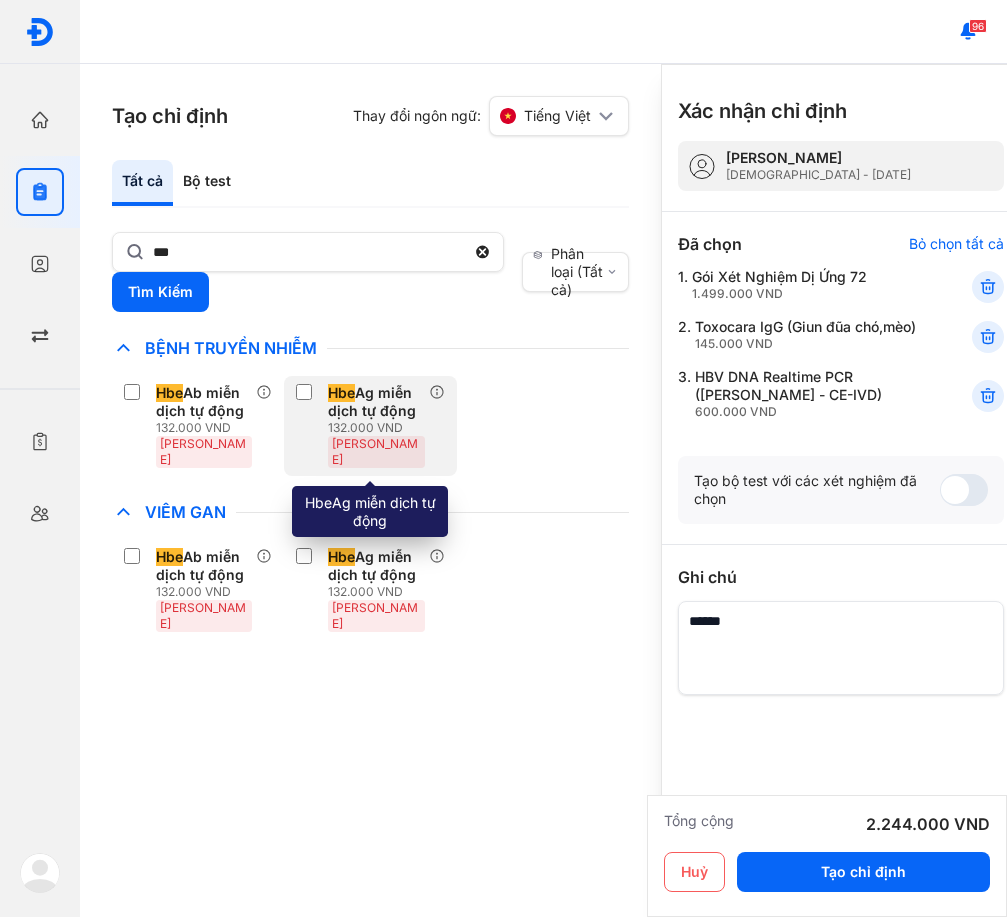 click on "Hbe Ag miễn dịch tự động 132.000 VND [PERSON_NAME]" at bounding box center [362, 426] 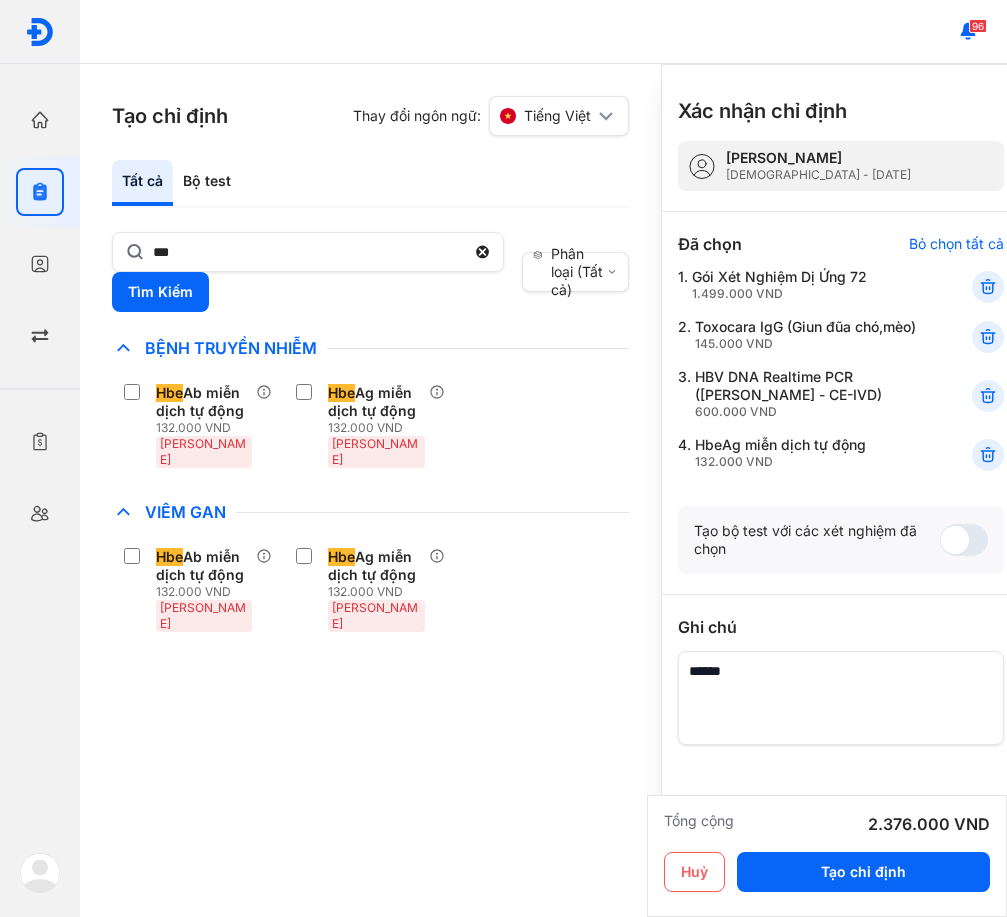click on "Hbe Ab miễn dịch tự động 132.000 VND Huyết Thanh Hbe Ag miễn dịch tự động 132.000 VND Huyết Thanh" at bounding box center (370, 590) 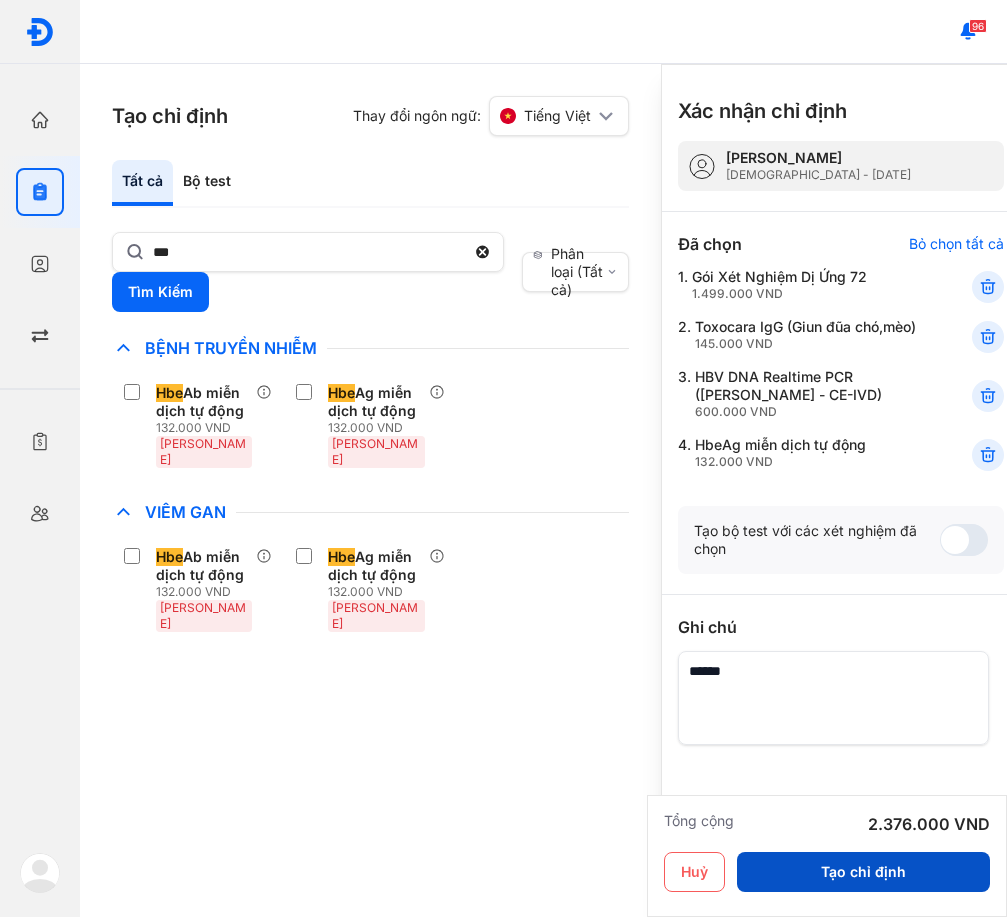 click on "Tạo chỉ định" at bounding box center [863, 872] 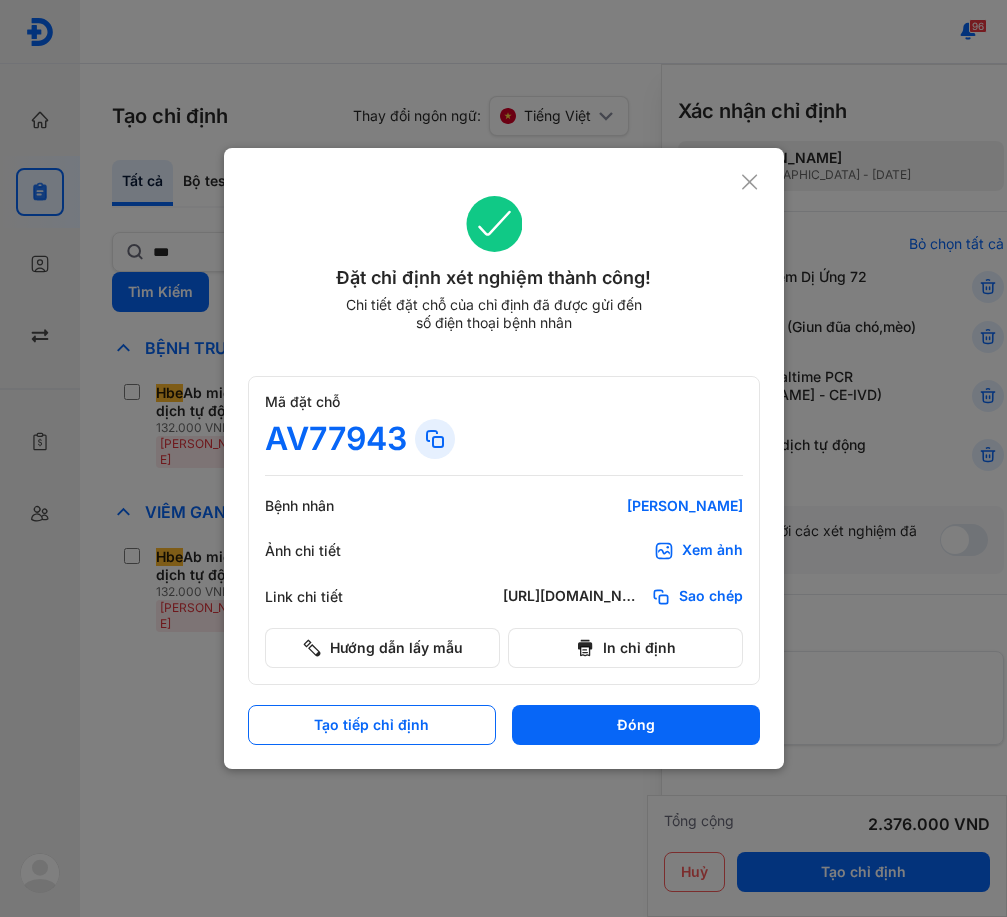 click 